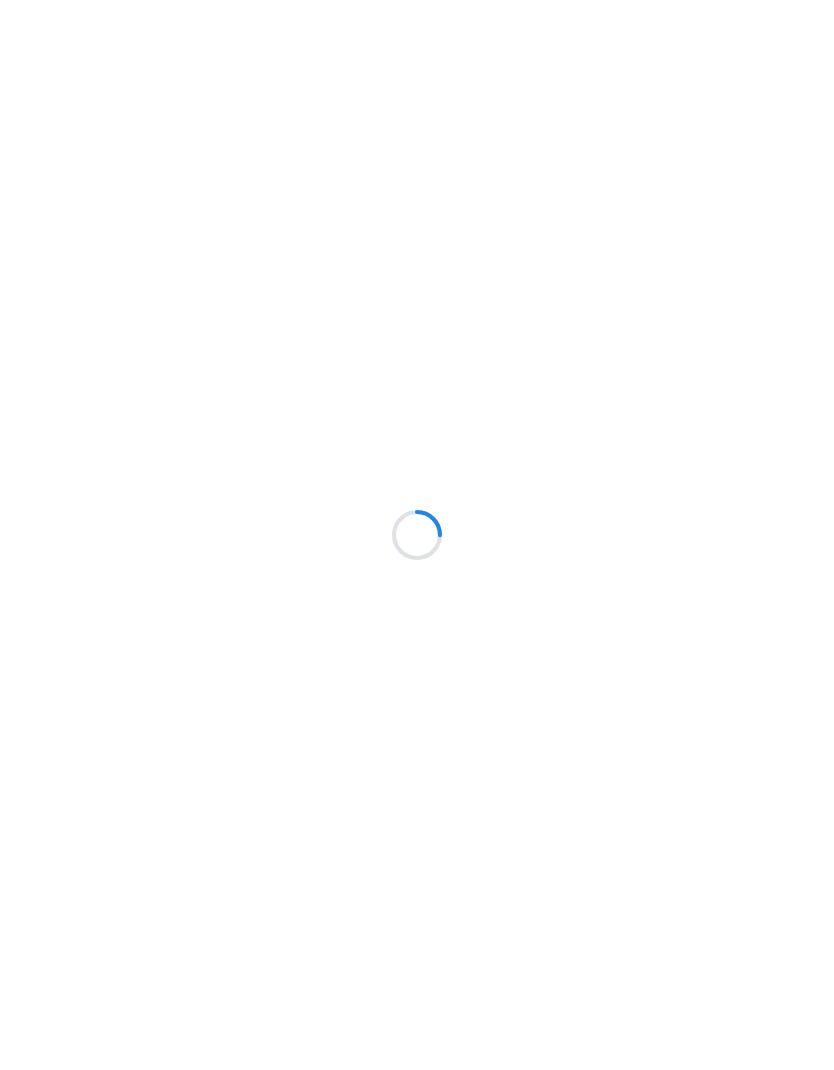 scroll, scrollTop: 0, scrollLeft: 0, axis: both 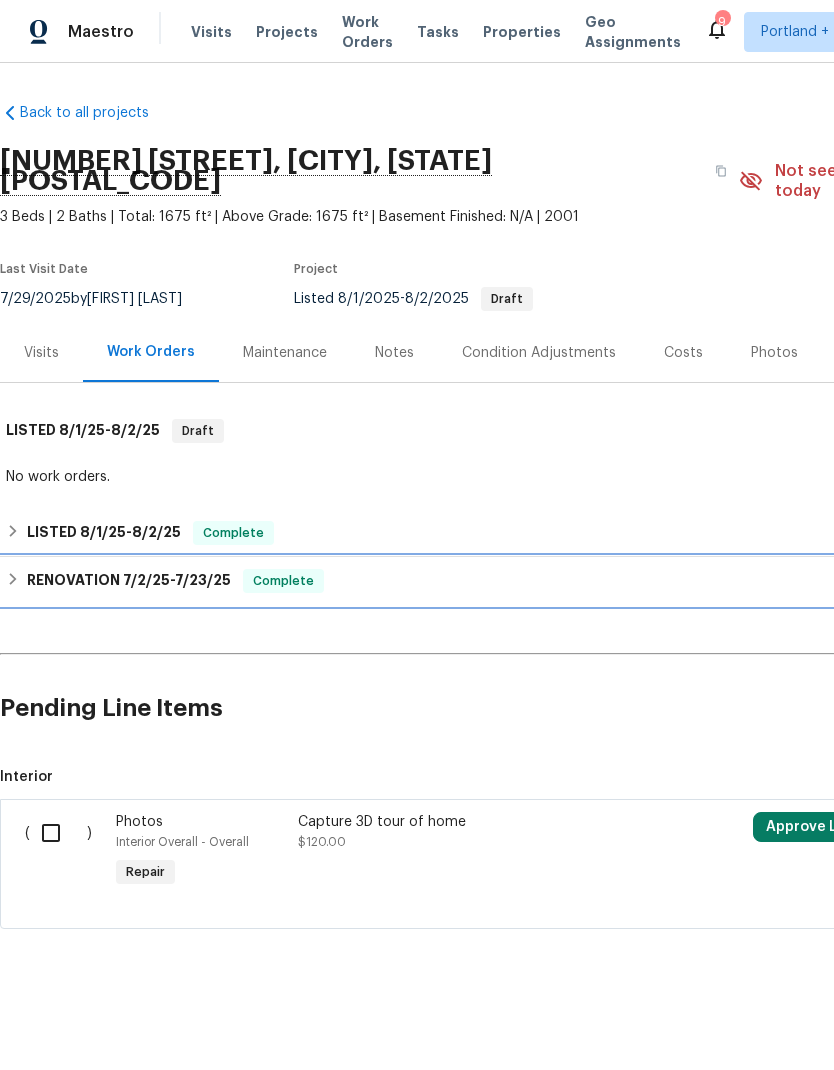 click on "RENOVATION   [DATE]  -  [DATE] Complete" at bounding box center (565, 581) 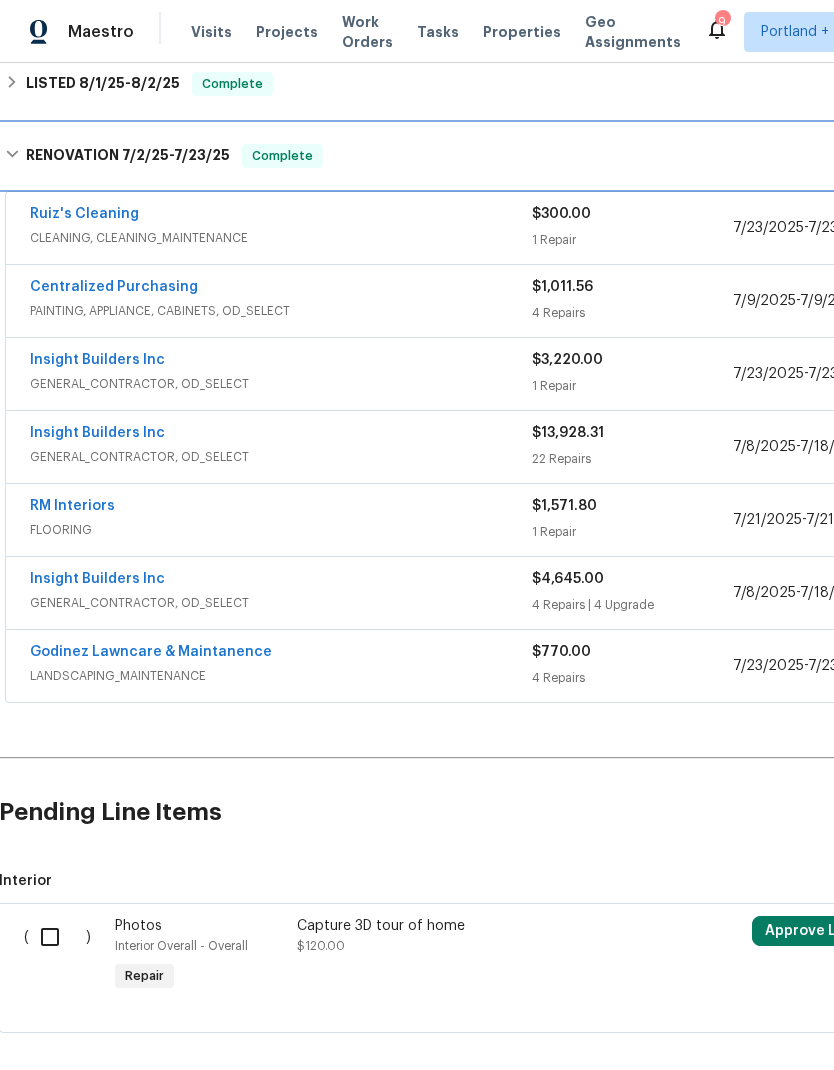 scroll, scrollTop: 448, scrollLeft: 1, axis: both 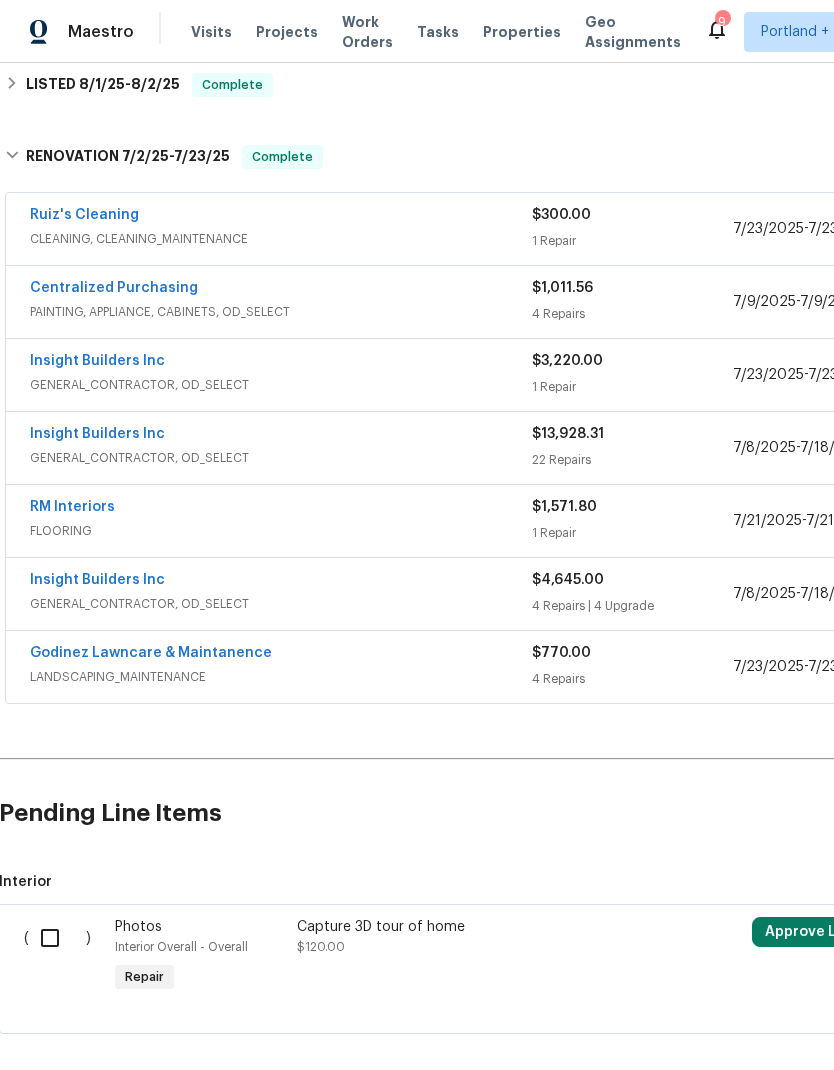 click on "Insight Builders Inc" at bounding box center (281, 436) 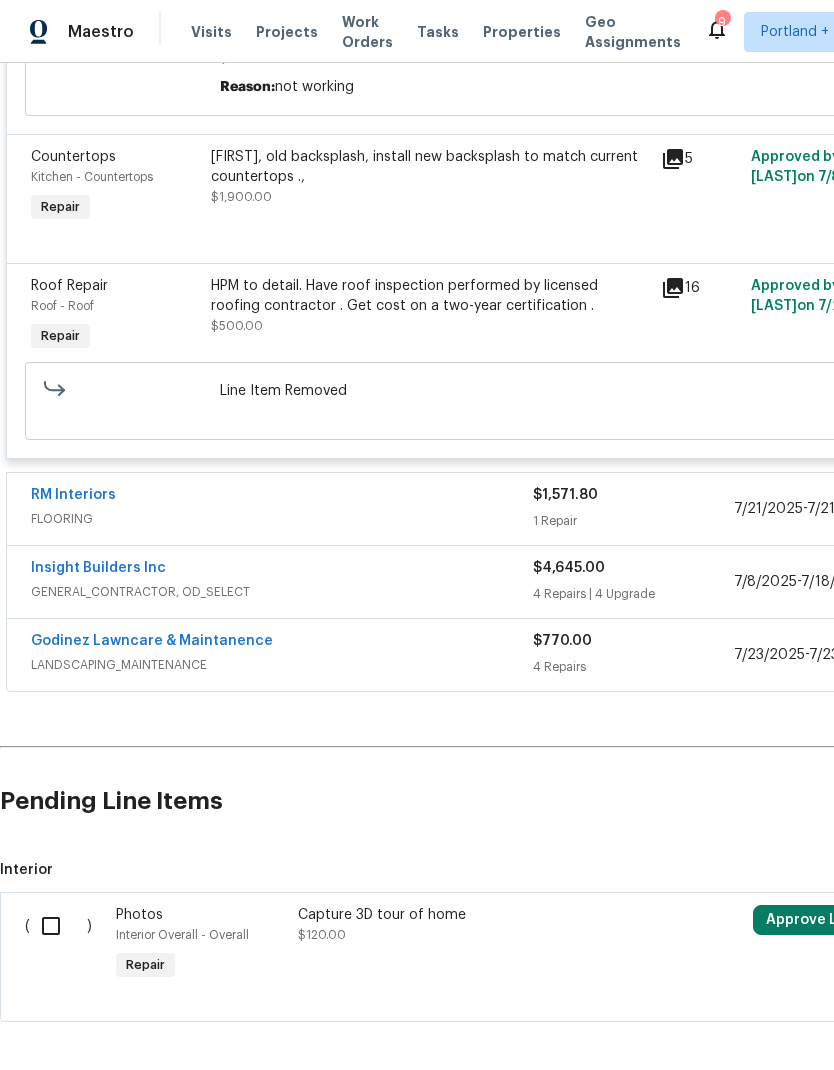 scroll, scrollTop: 4132, scrollLeft: 0, axis: vertical 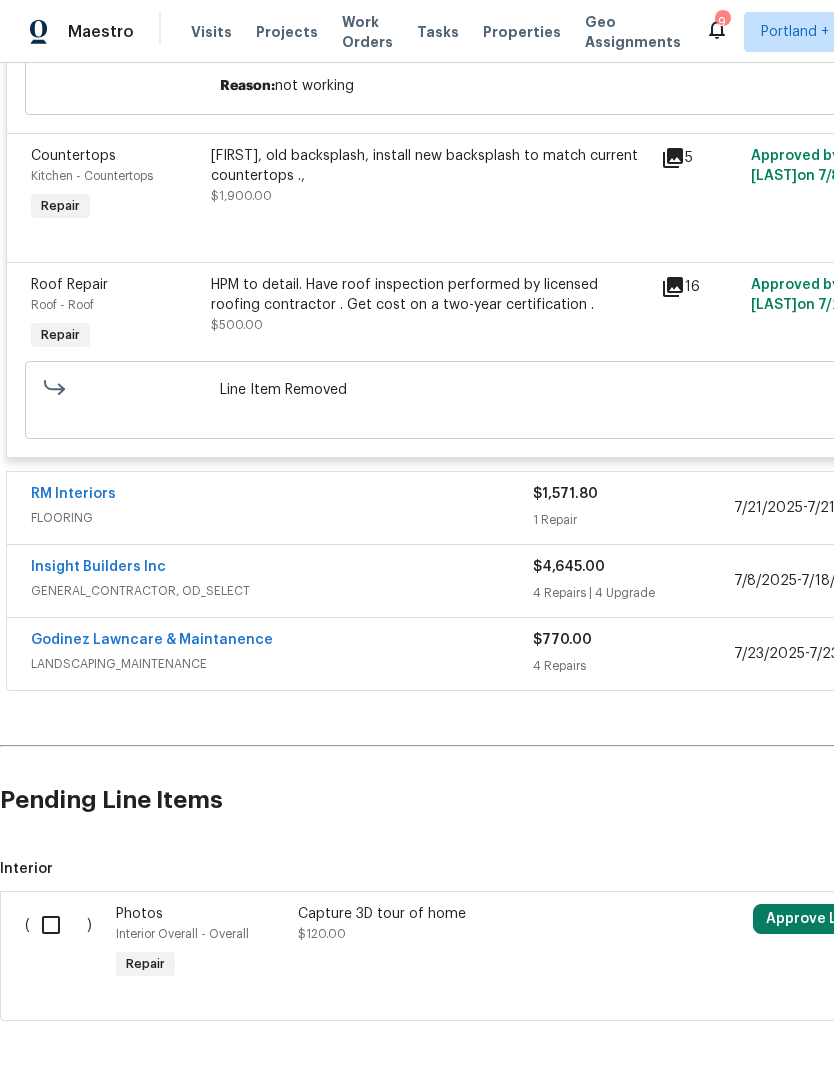 click on "Insight Builders Inc" at bounding box center (282, 569) 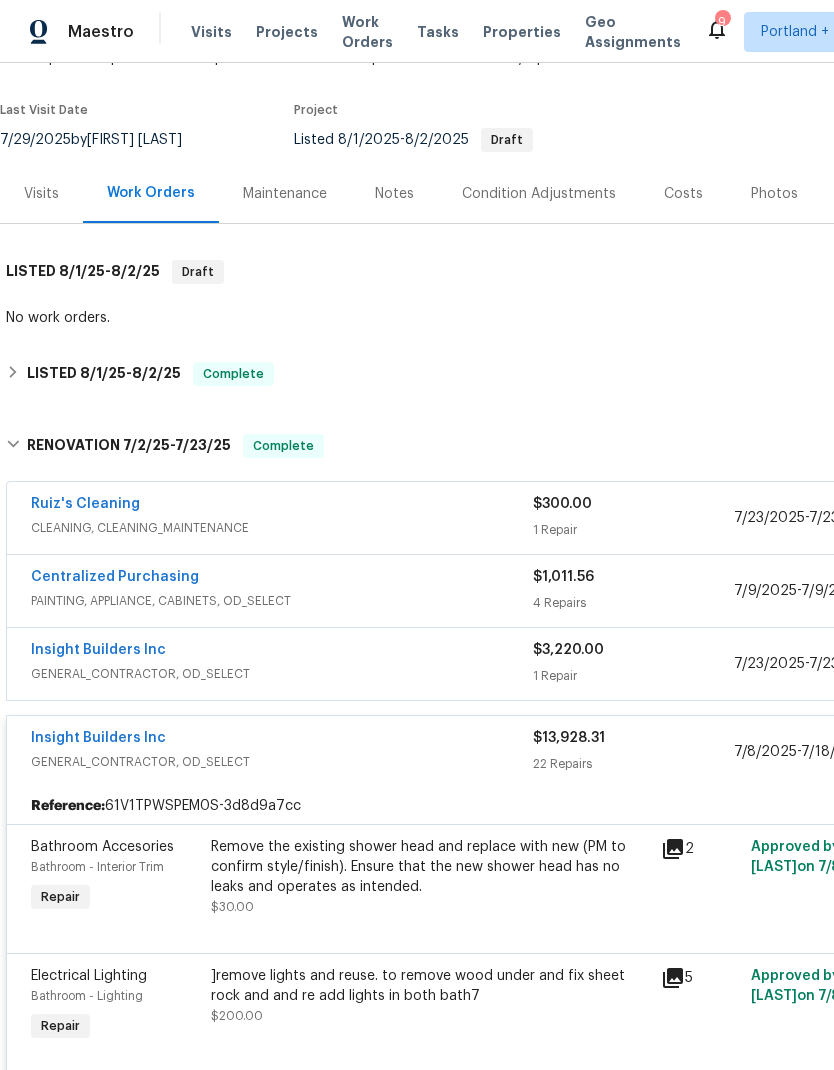 scroll, scrollTop: 160, scrollLeft: 0, axis: vertical 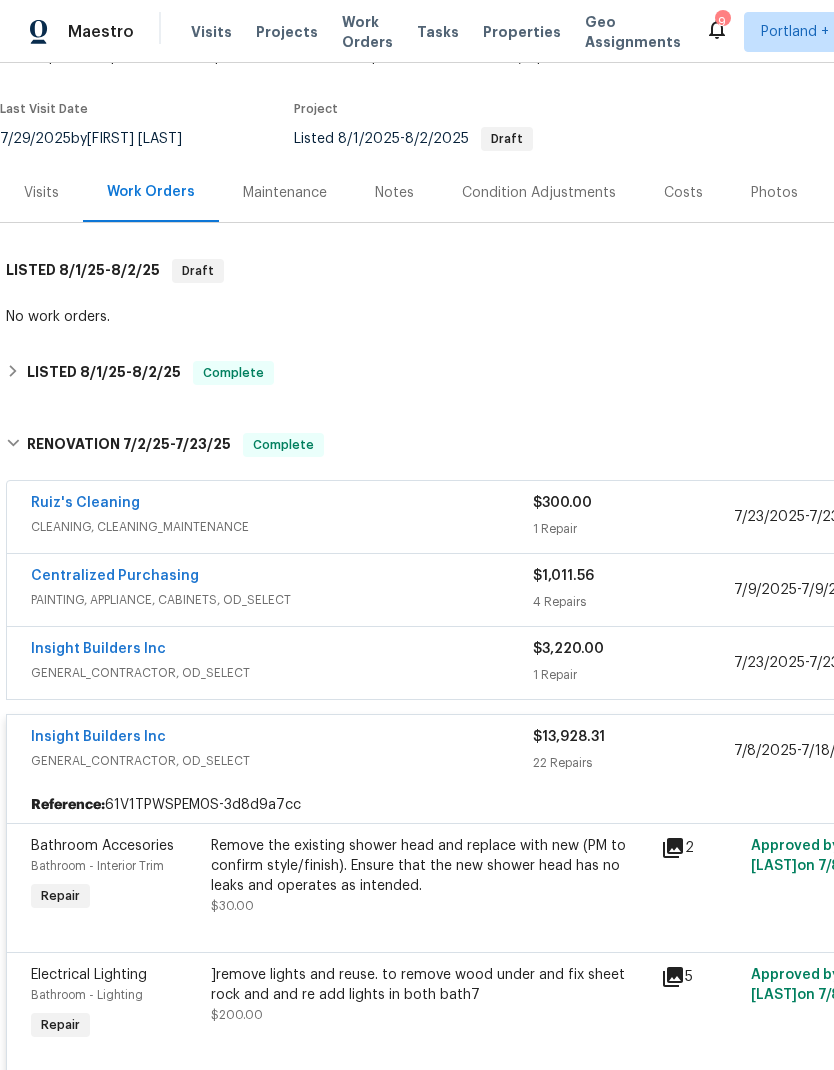 click on "Insight Builders Inc" at bounding box center (282, 651) 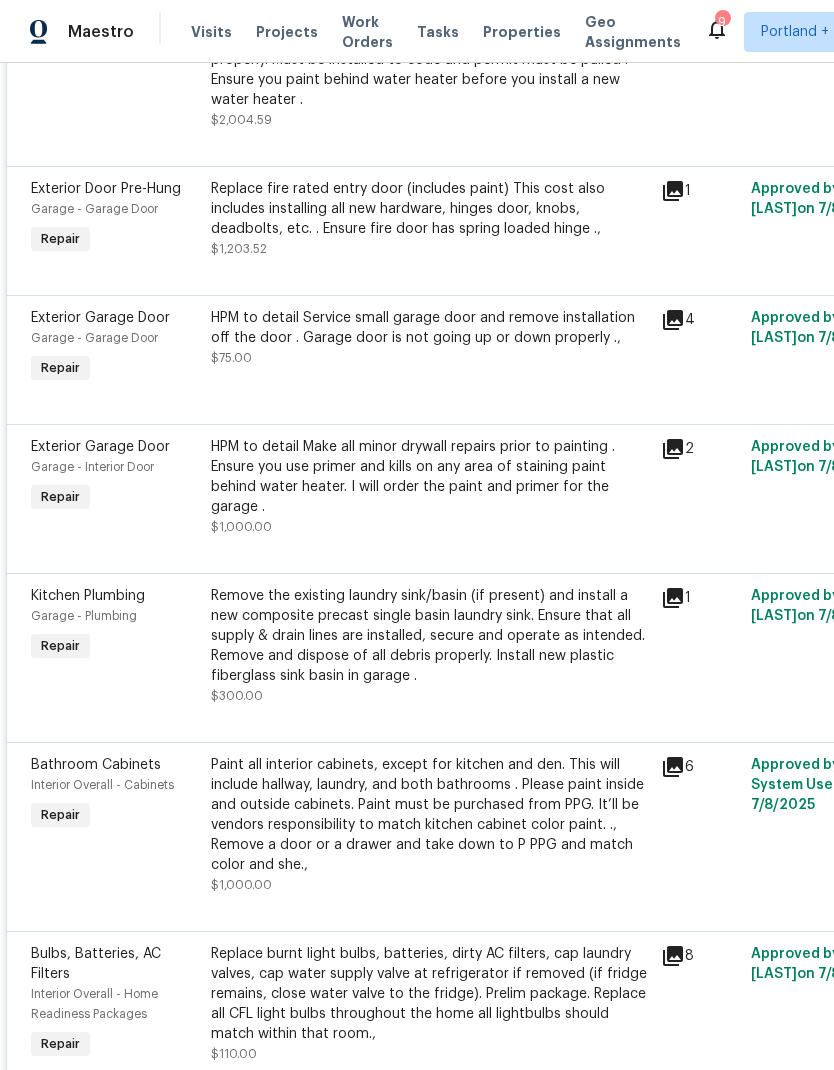 scroll, scrollTop: 2059, scrollLeft: 0, axis: vertical 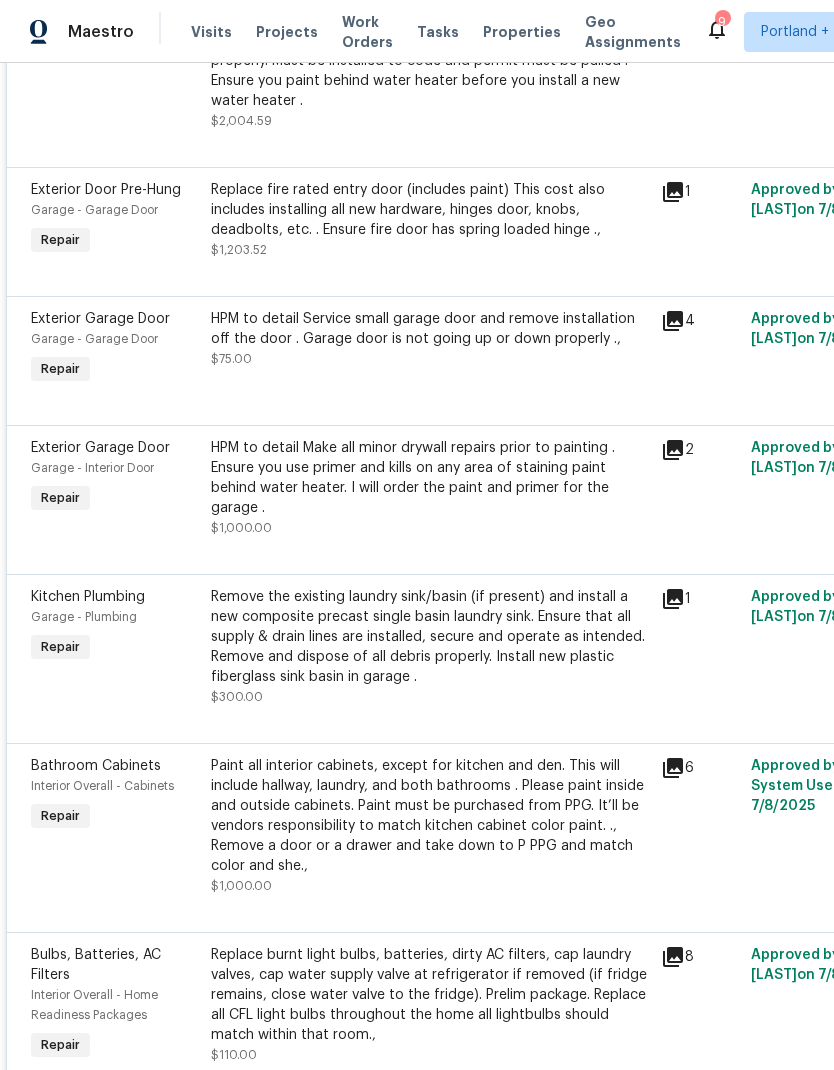 click 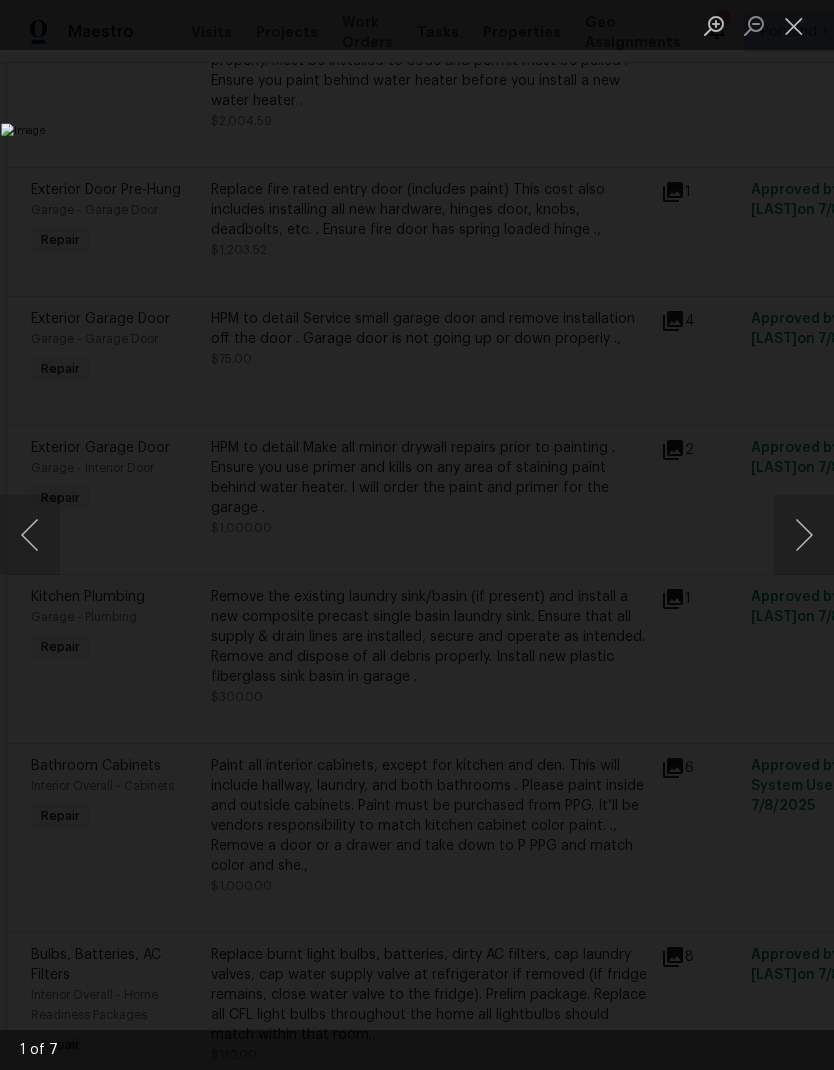 click at bounding box center (804, 535) 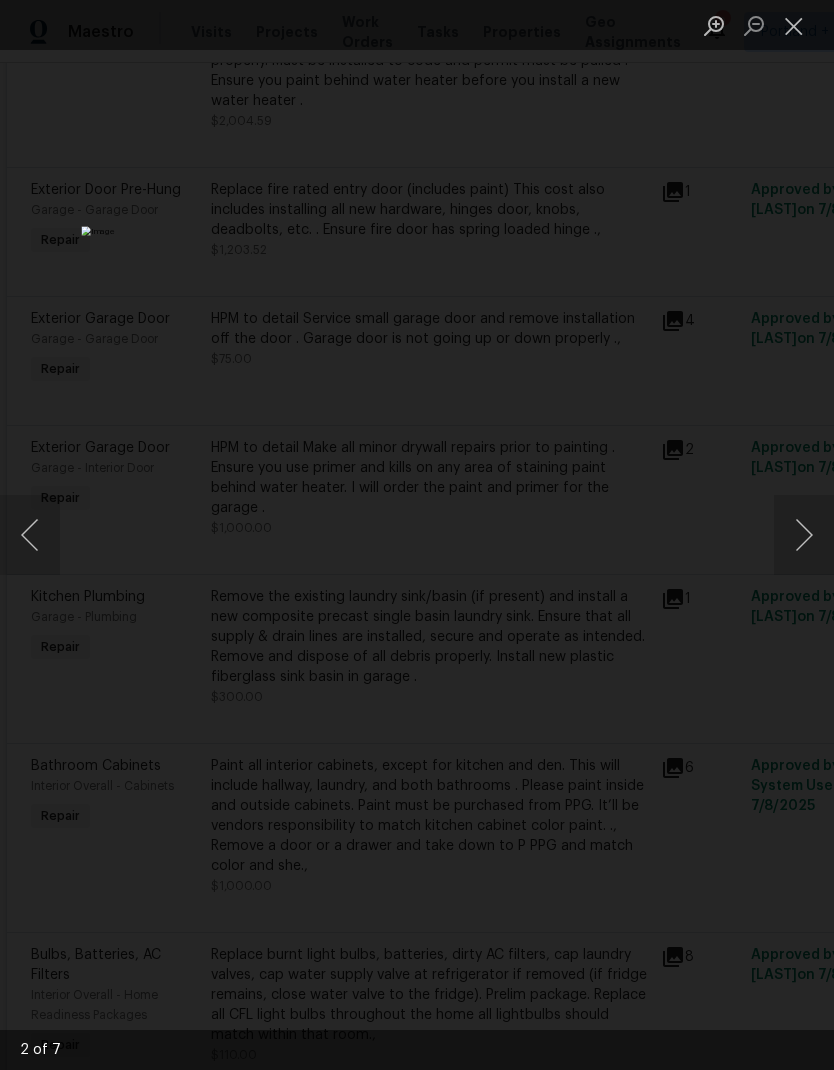 click at bounding box center [804, 535] 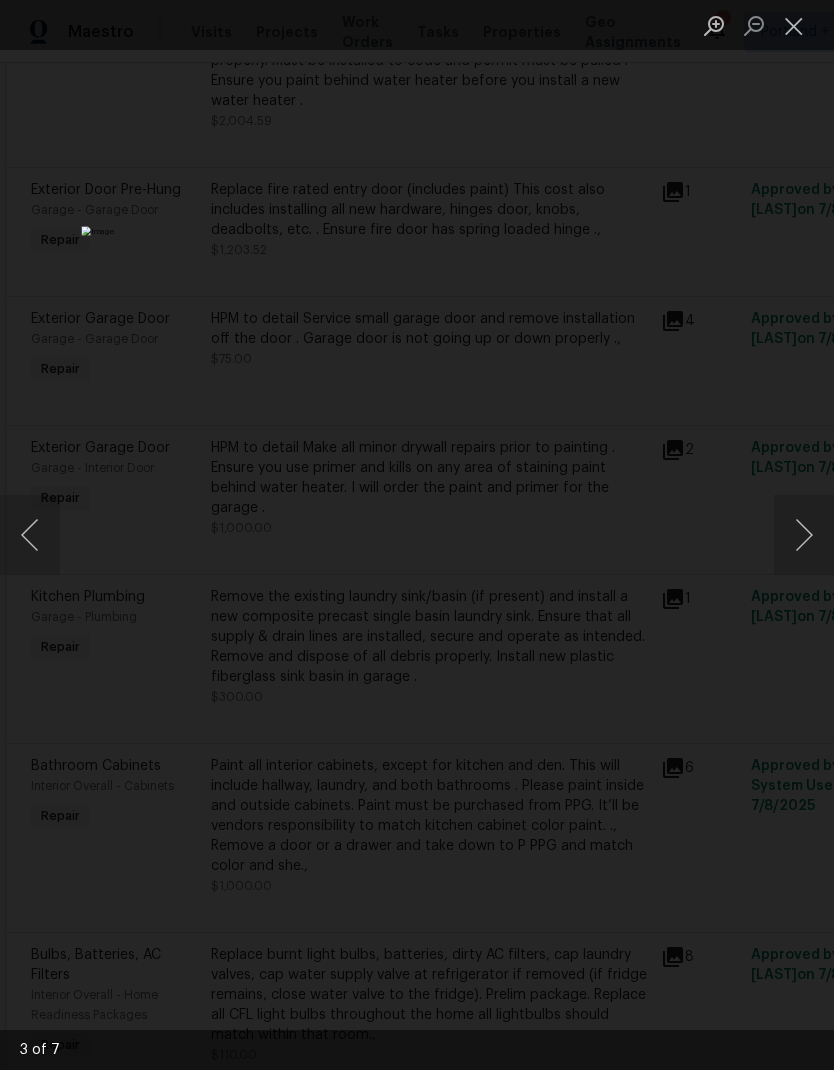 click at bounding box center [804, 535] 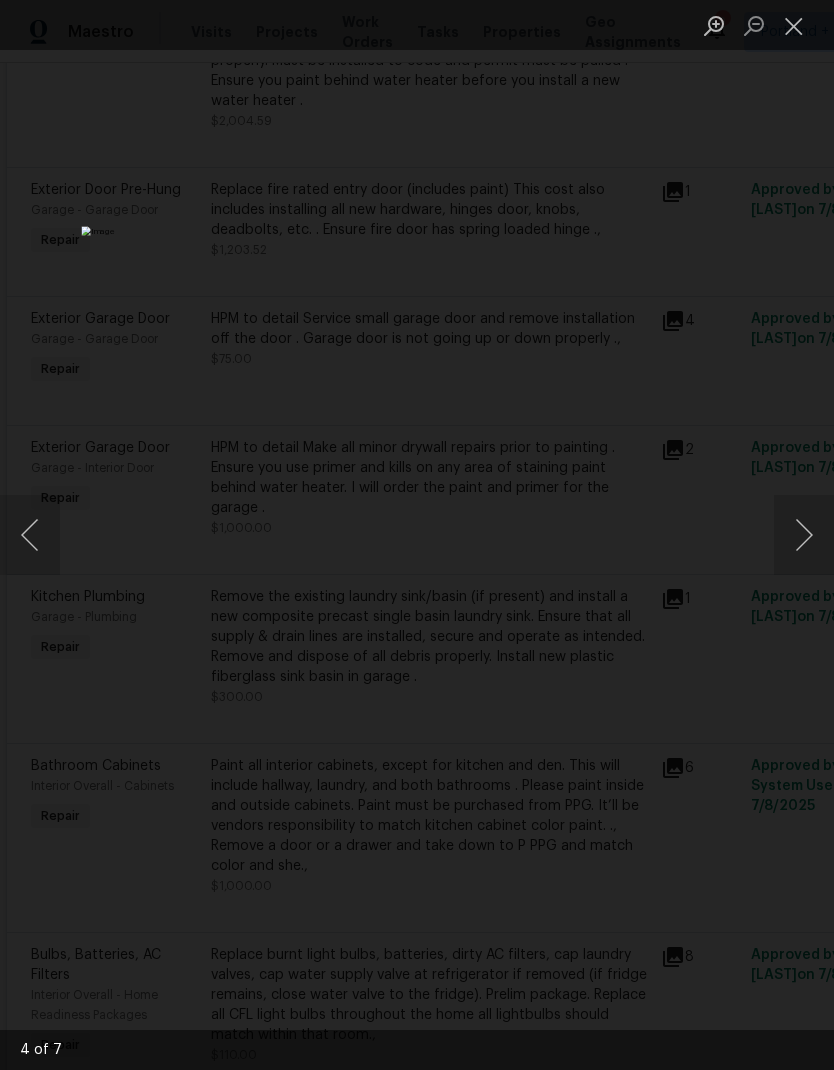 click at bounding box center (804, 535) 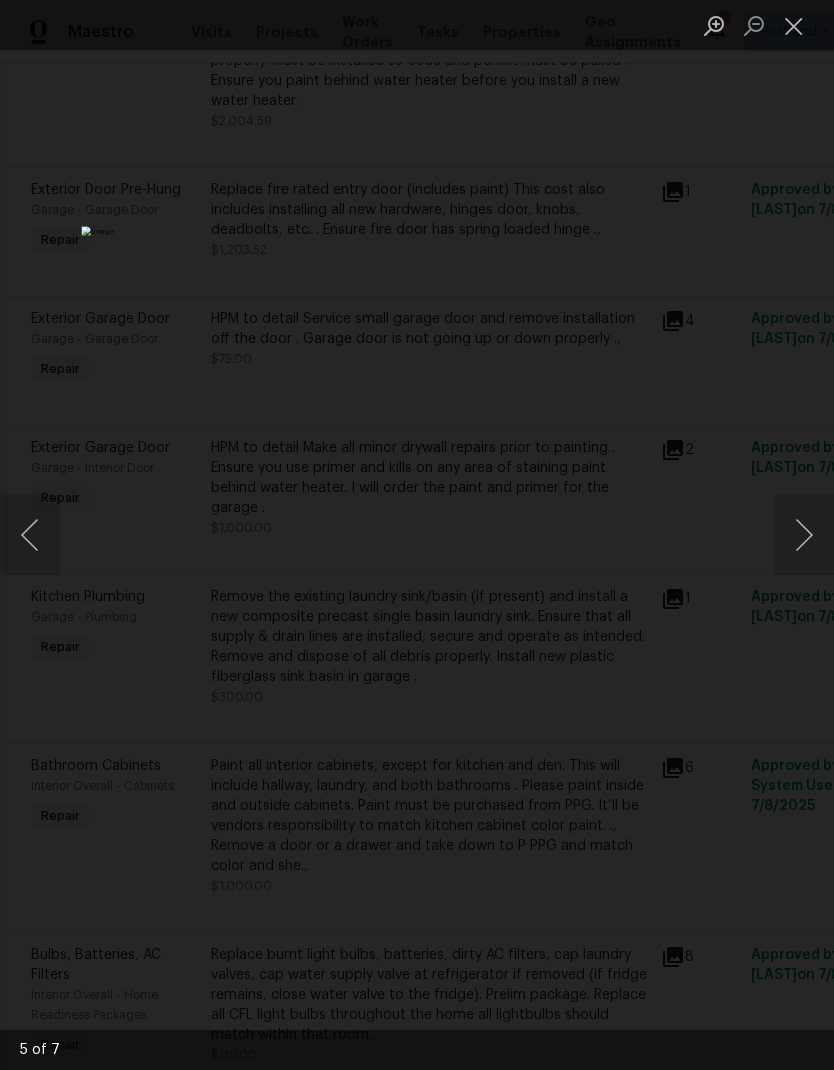 click at bounding box center [804, 535] 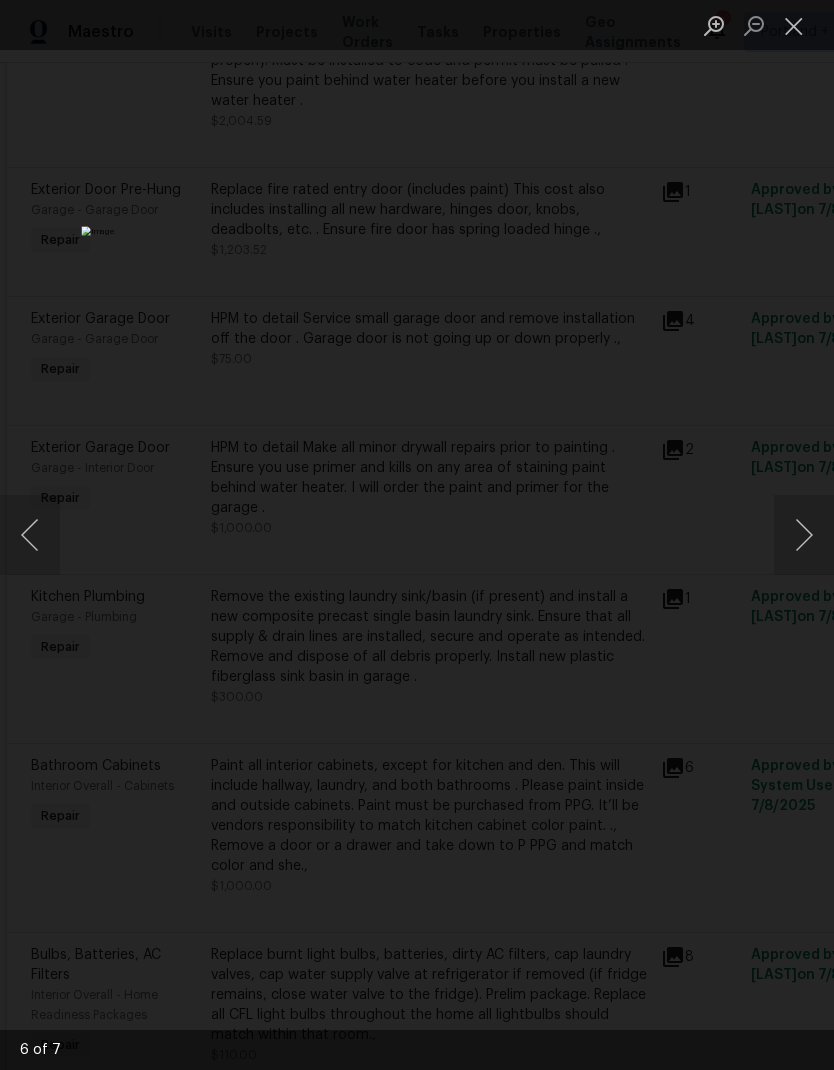 click at bounding box center [804, 535] 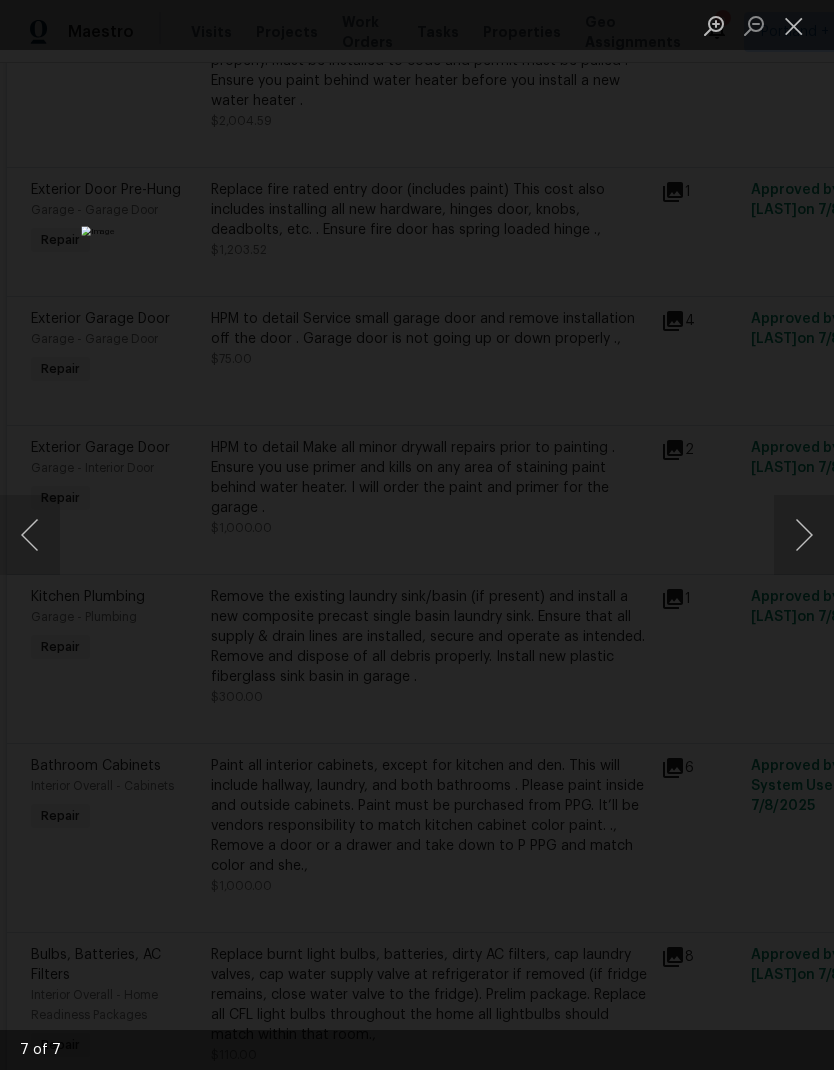 click at bounding box center (794, 25) 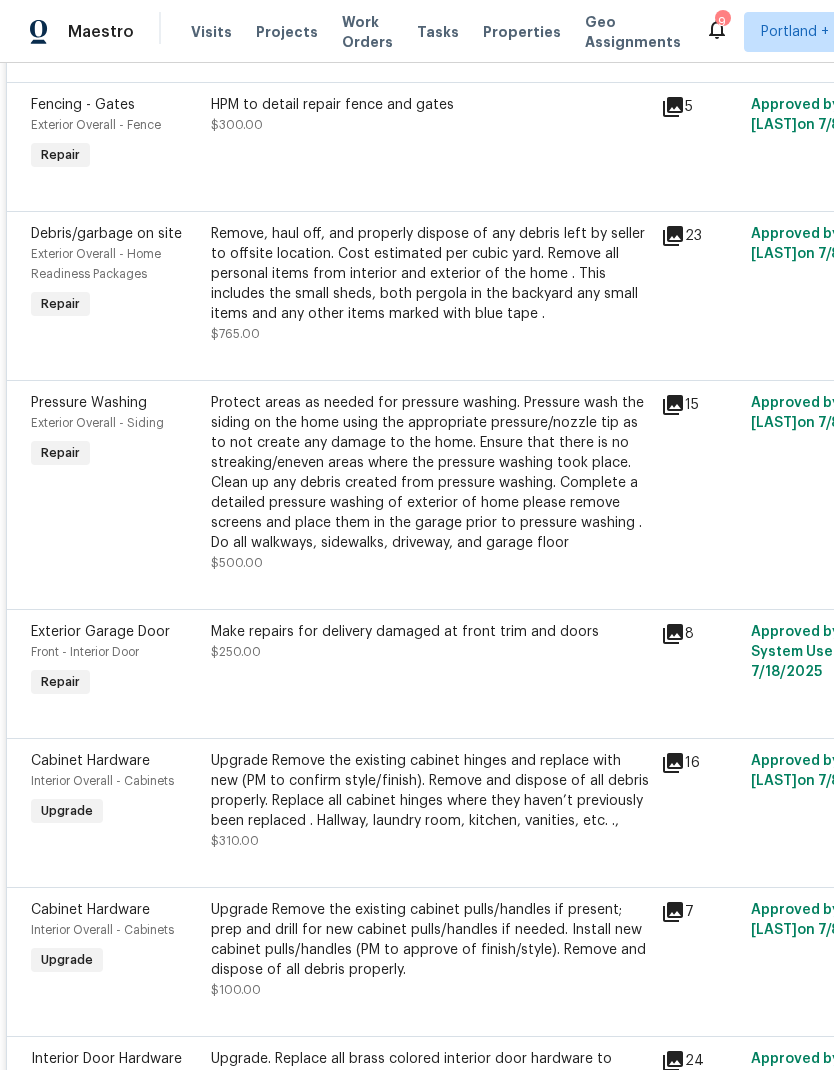scroll, scrollTop: 5168, scrollLeft: 0, axis: vertical 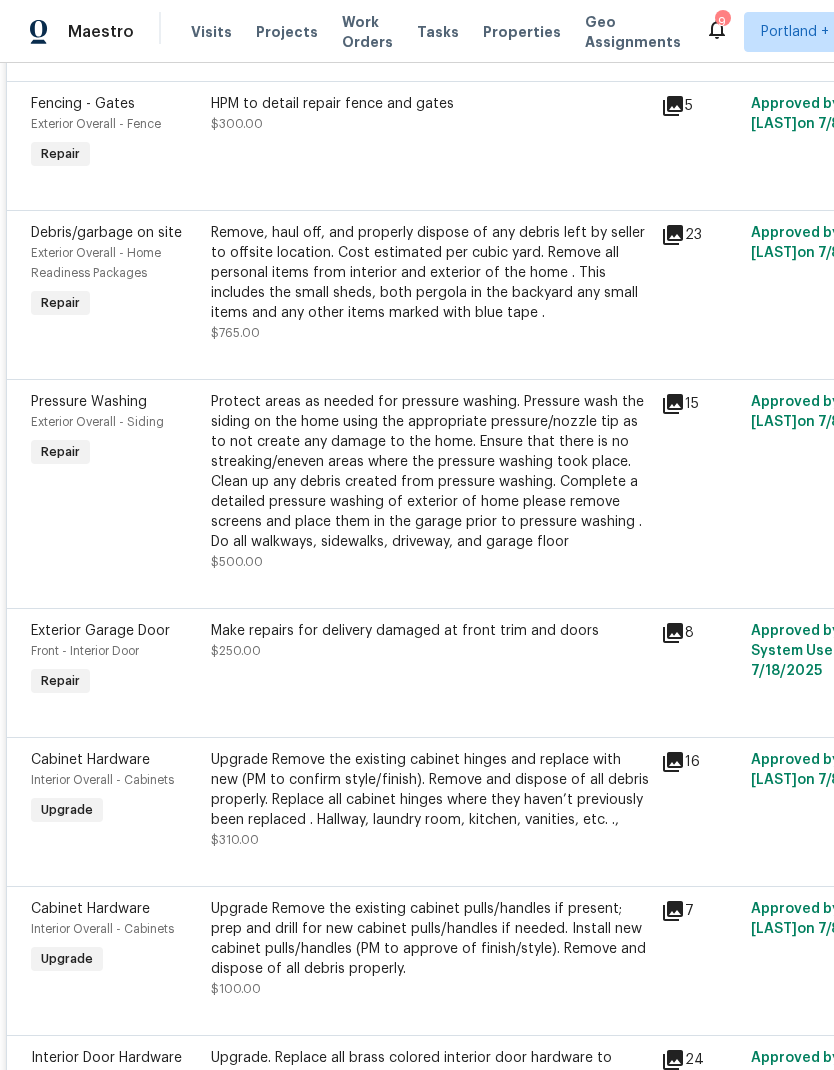 click 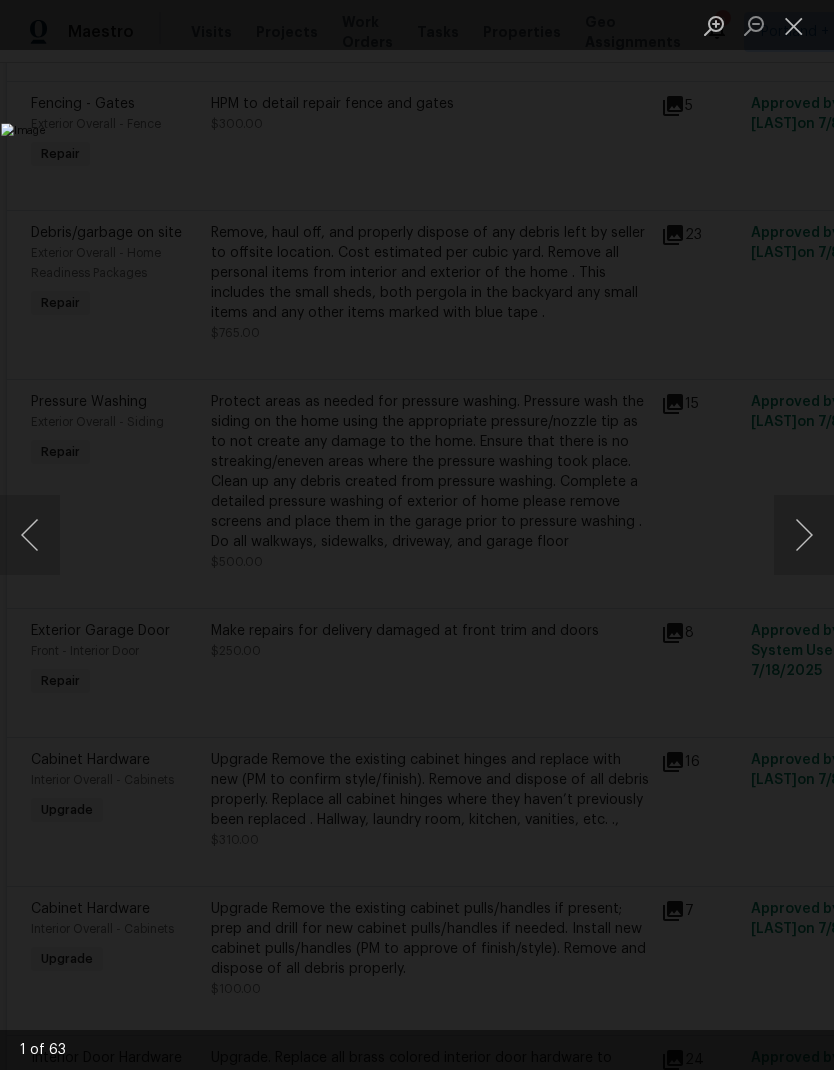 click at bounding box center (804, 535) 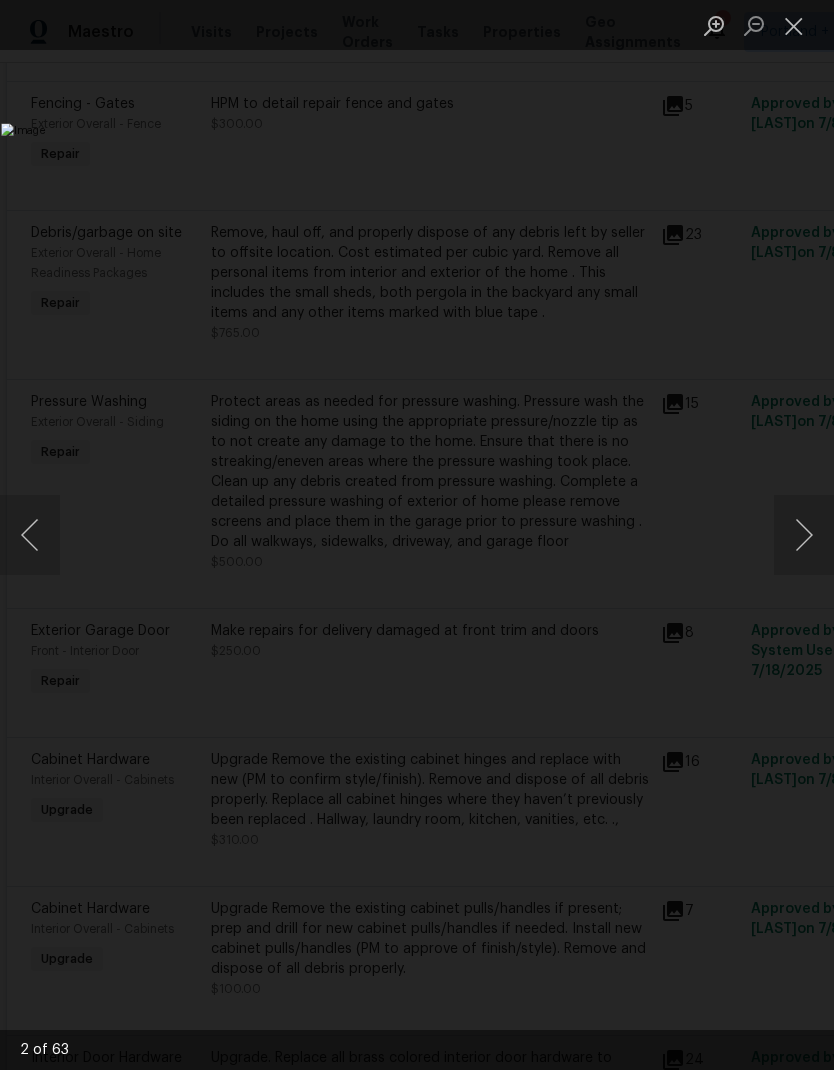 click at bounding box center (804, 535) 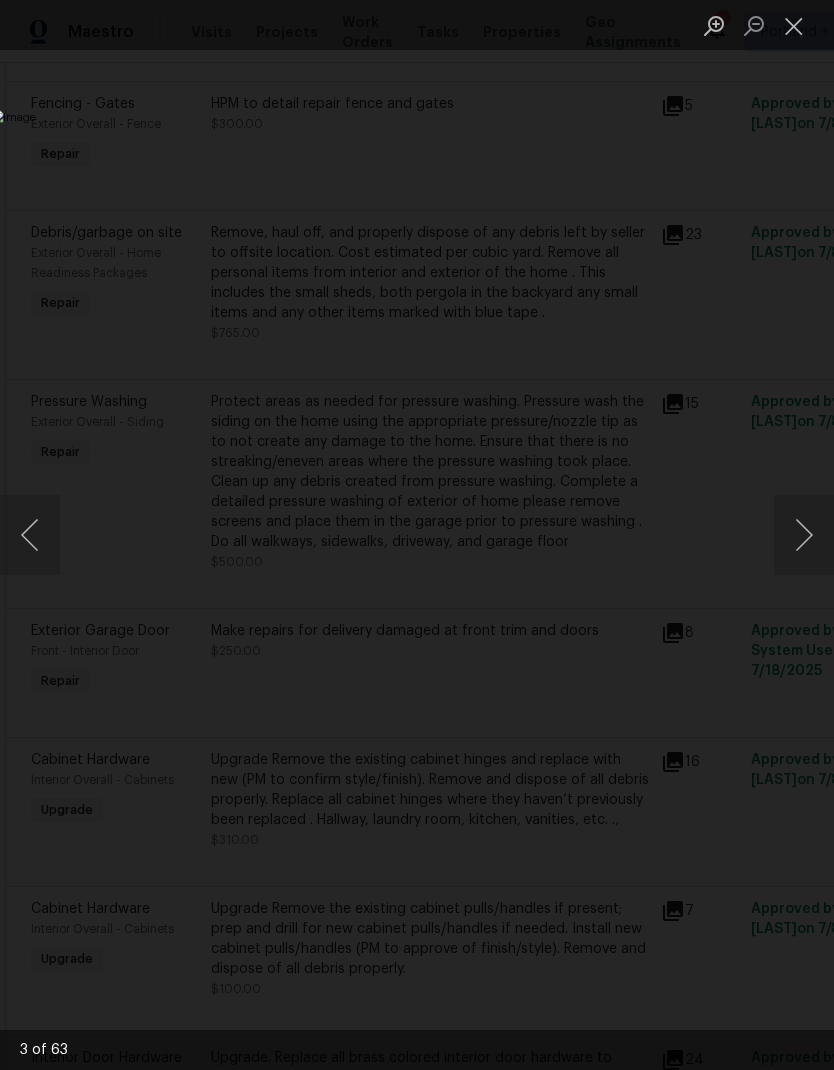 click at bounding box center (804, 535) 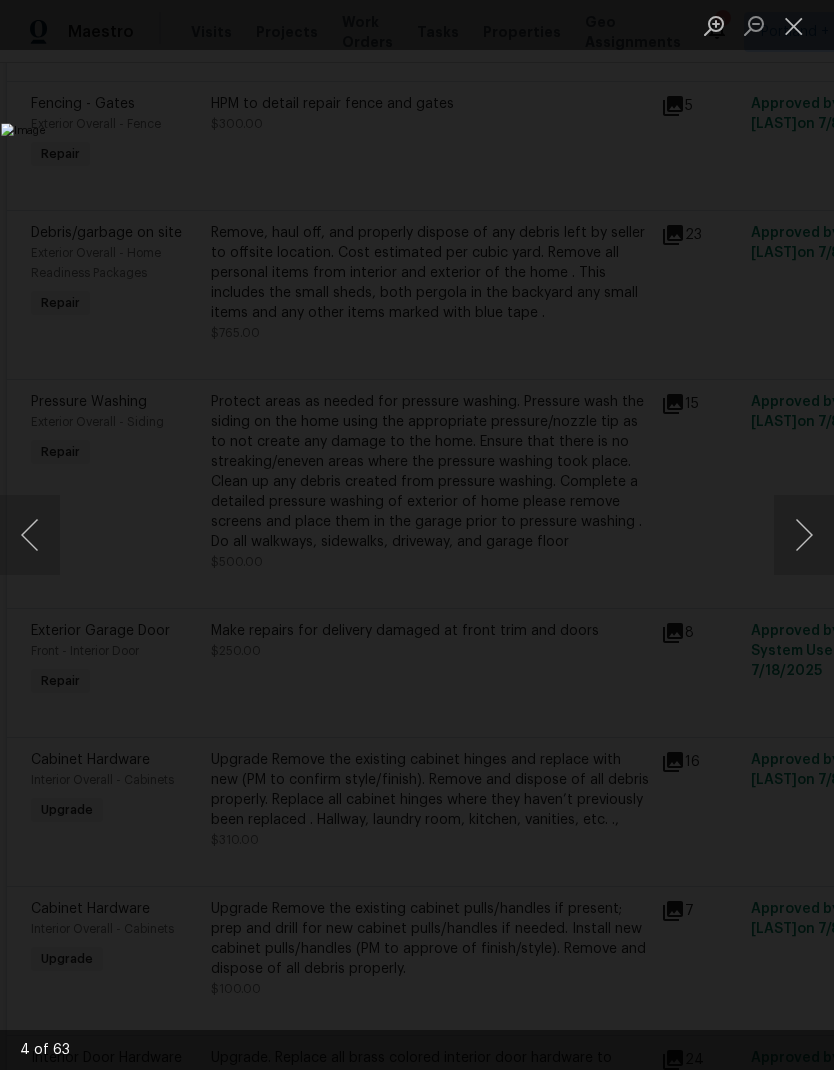 click at bounding box center [804, 535] 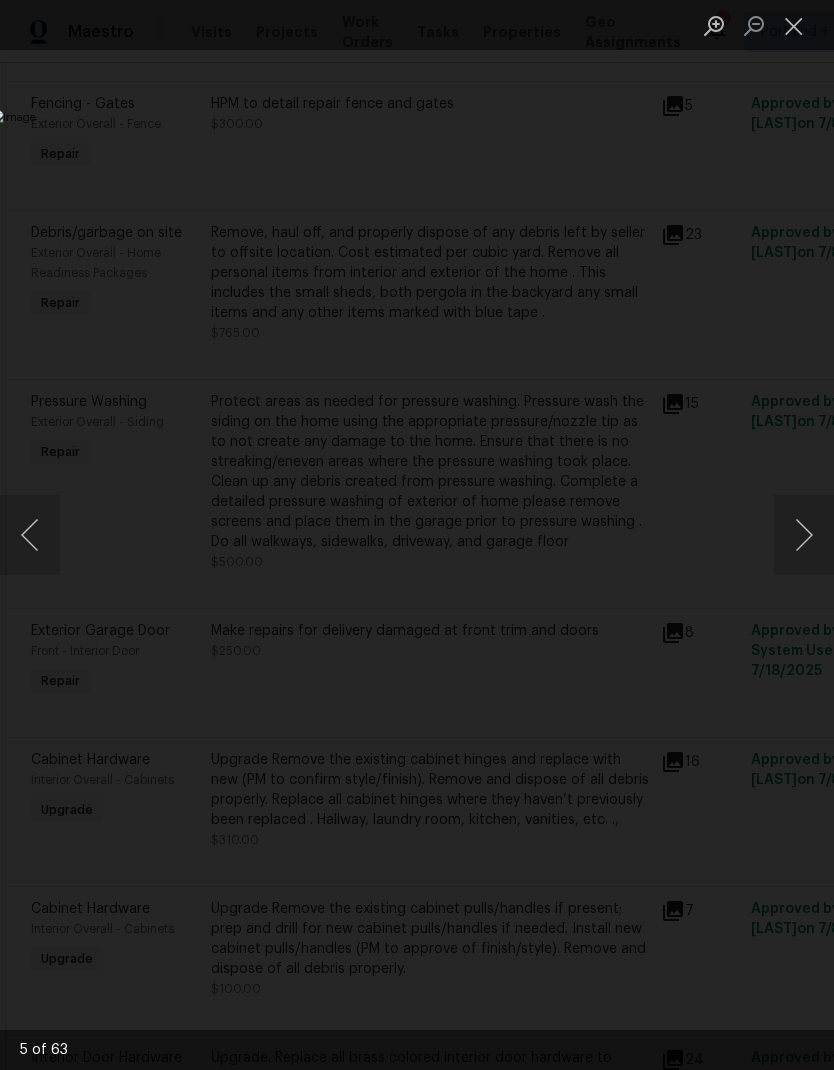 click at bounding box center [804, 535] 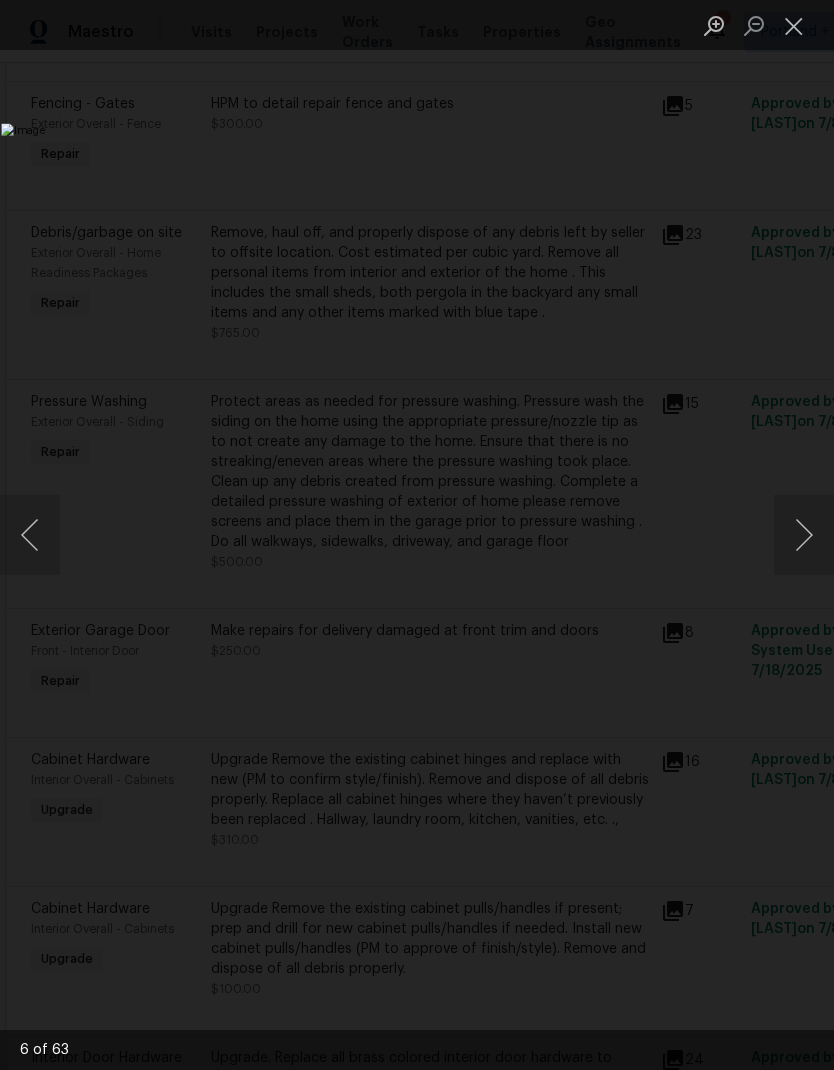 click at bounding box center (804, 535) 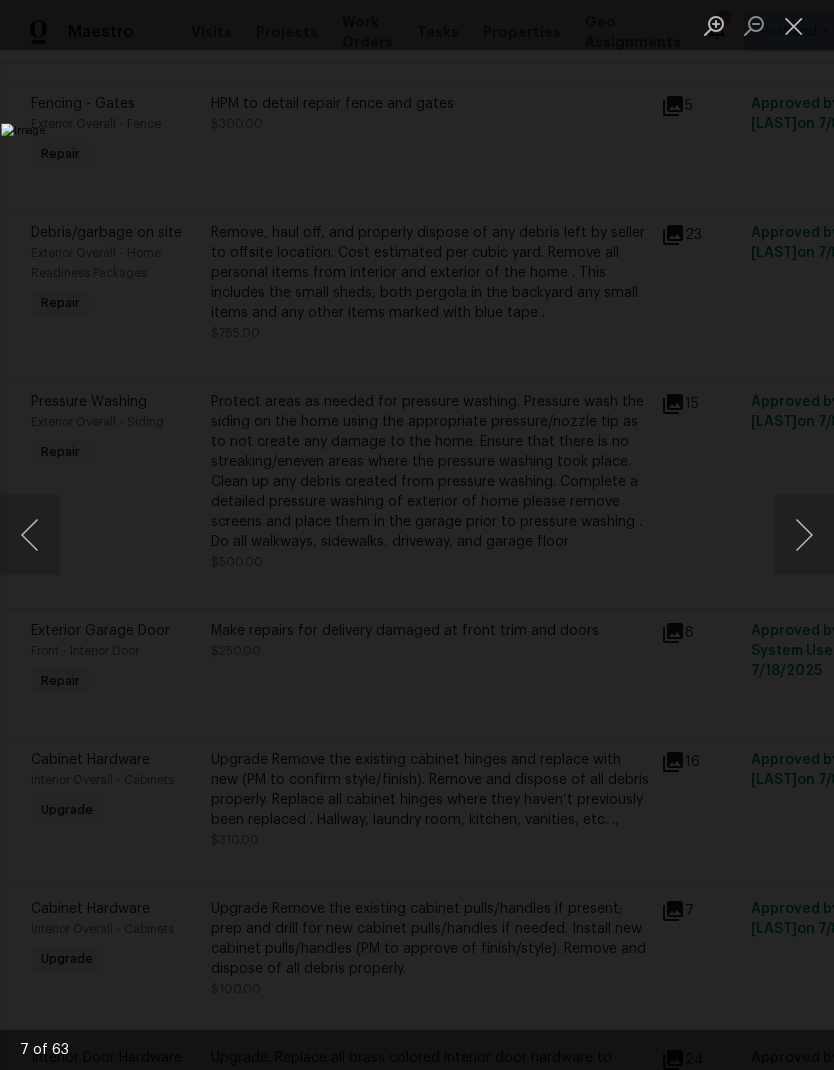 click at bounding box center [804, 535] 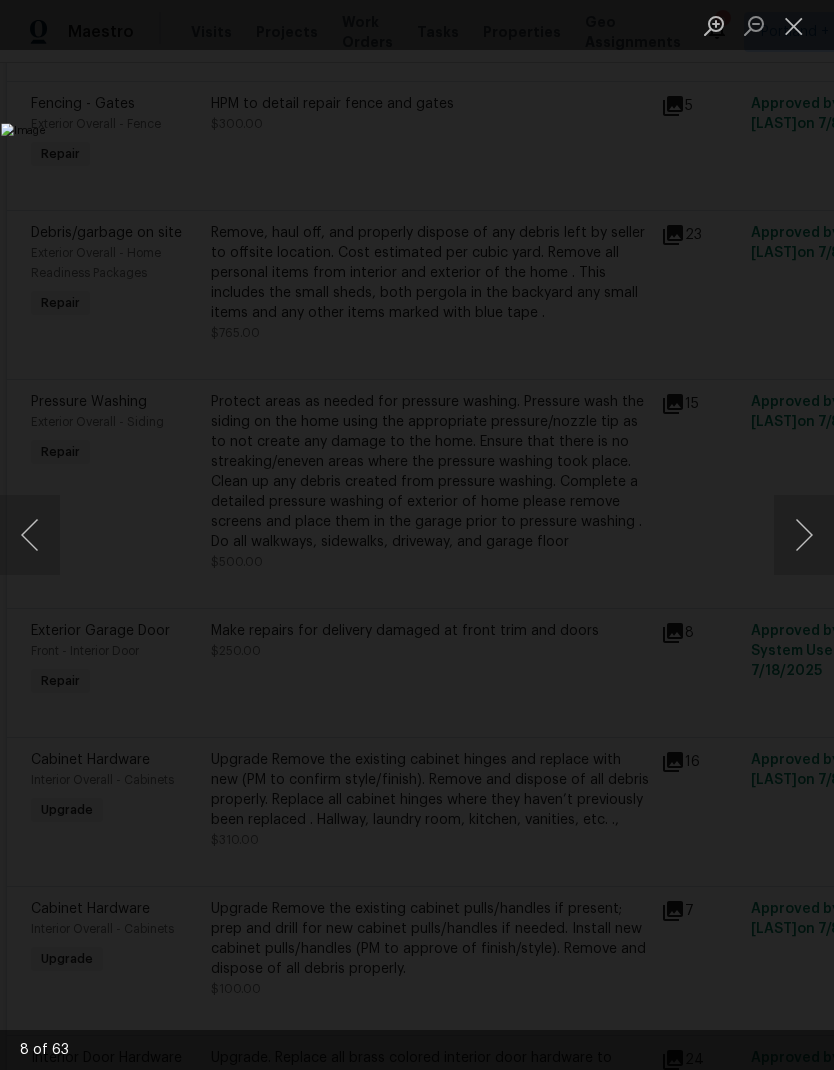 click at bounding box center [804, 535] 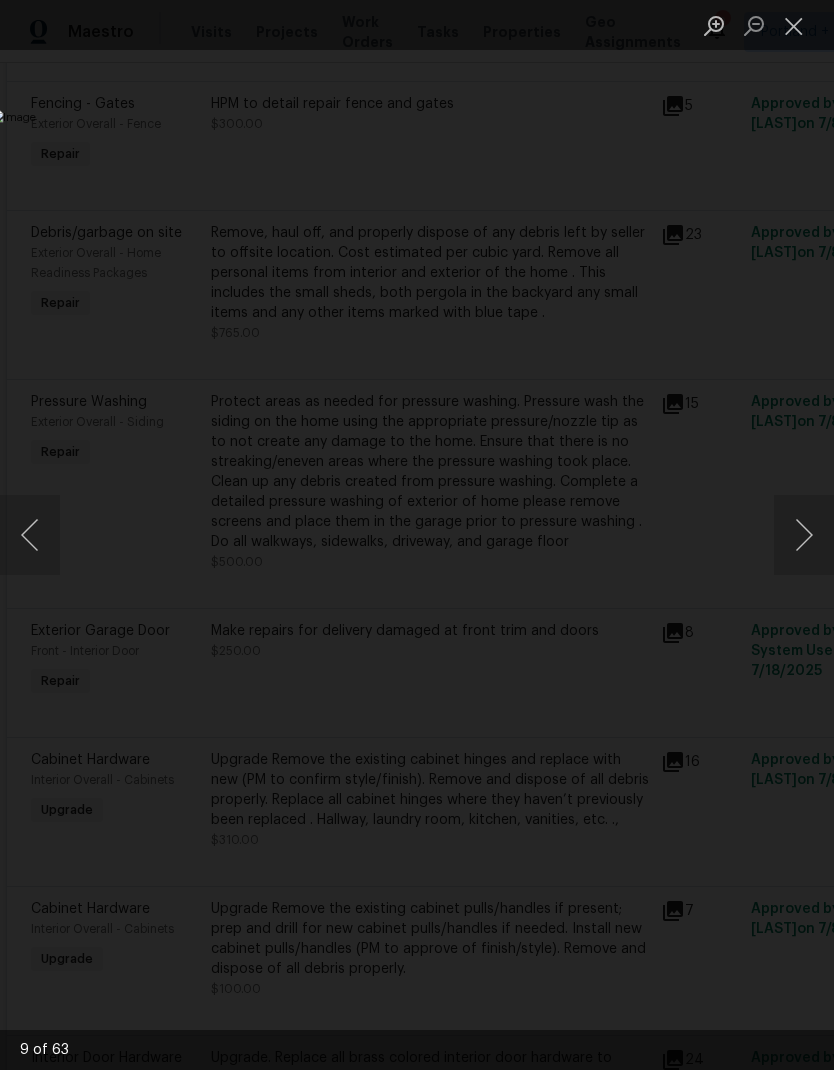 click at bounding box center (804, 535) 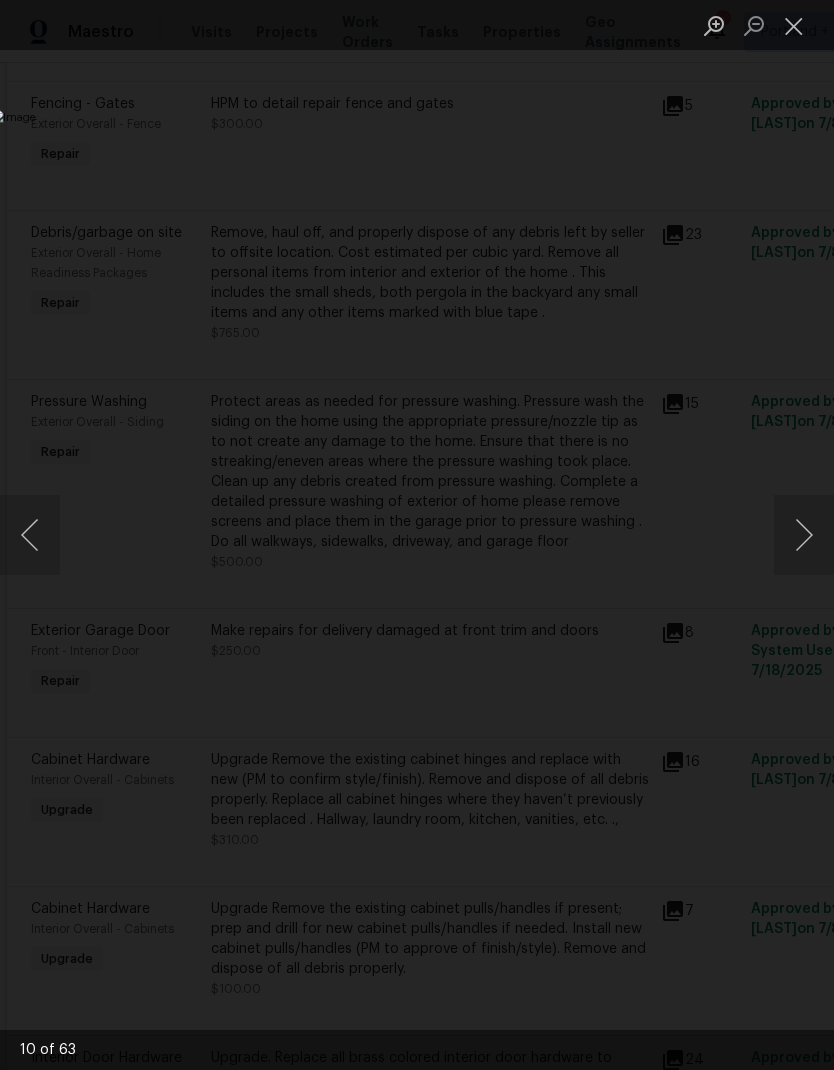 click at bounding box center (804, 535) 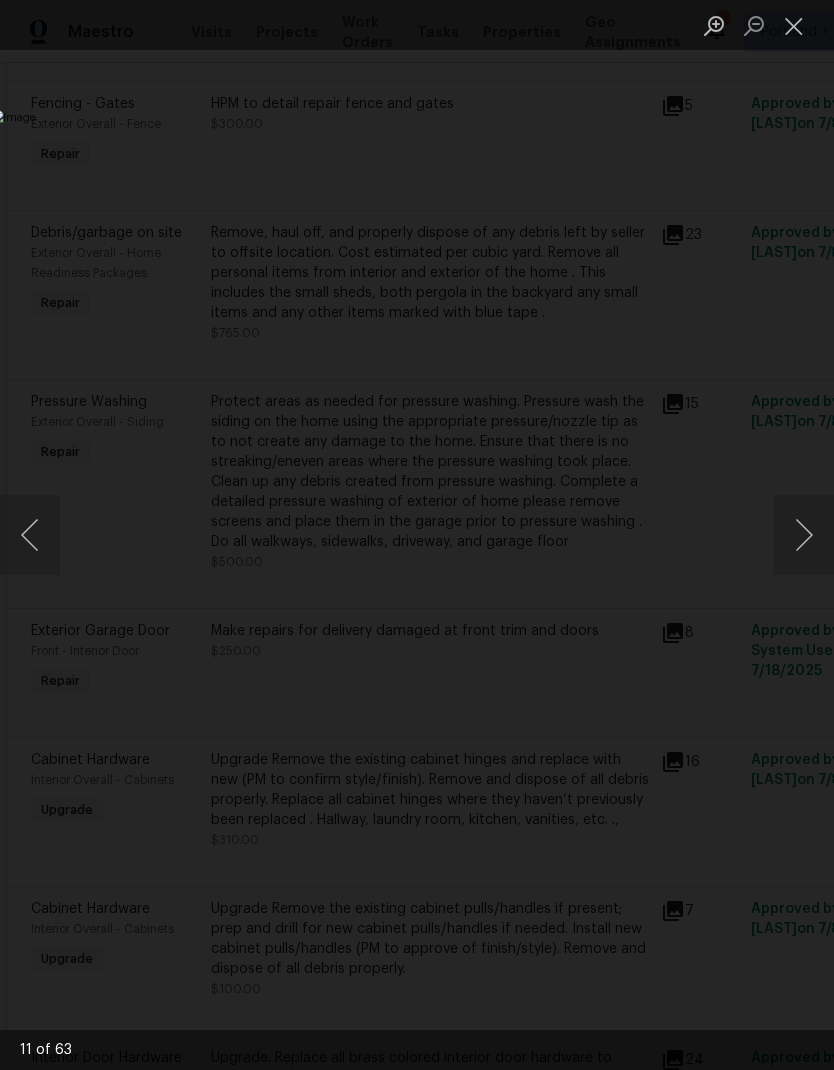 click at bounding box center [804, 535] 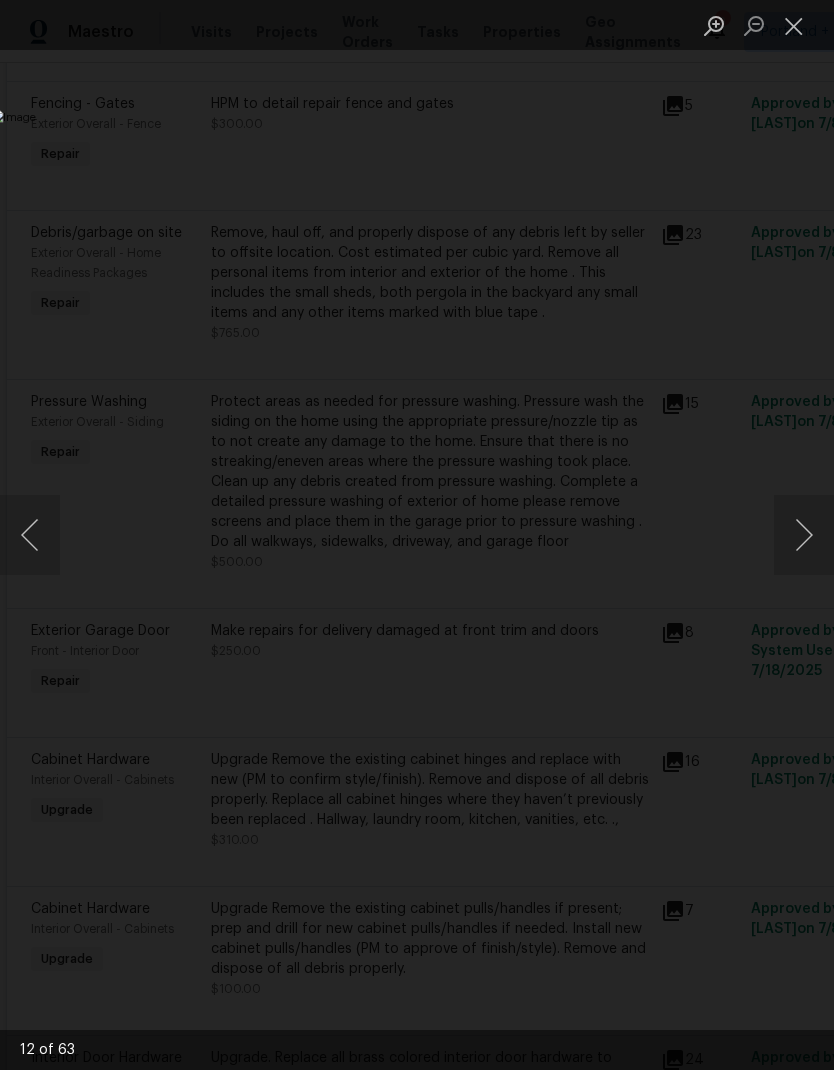 click at bounding box center [804, 535] 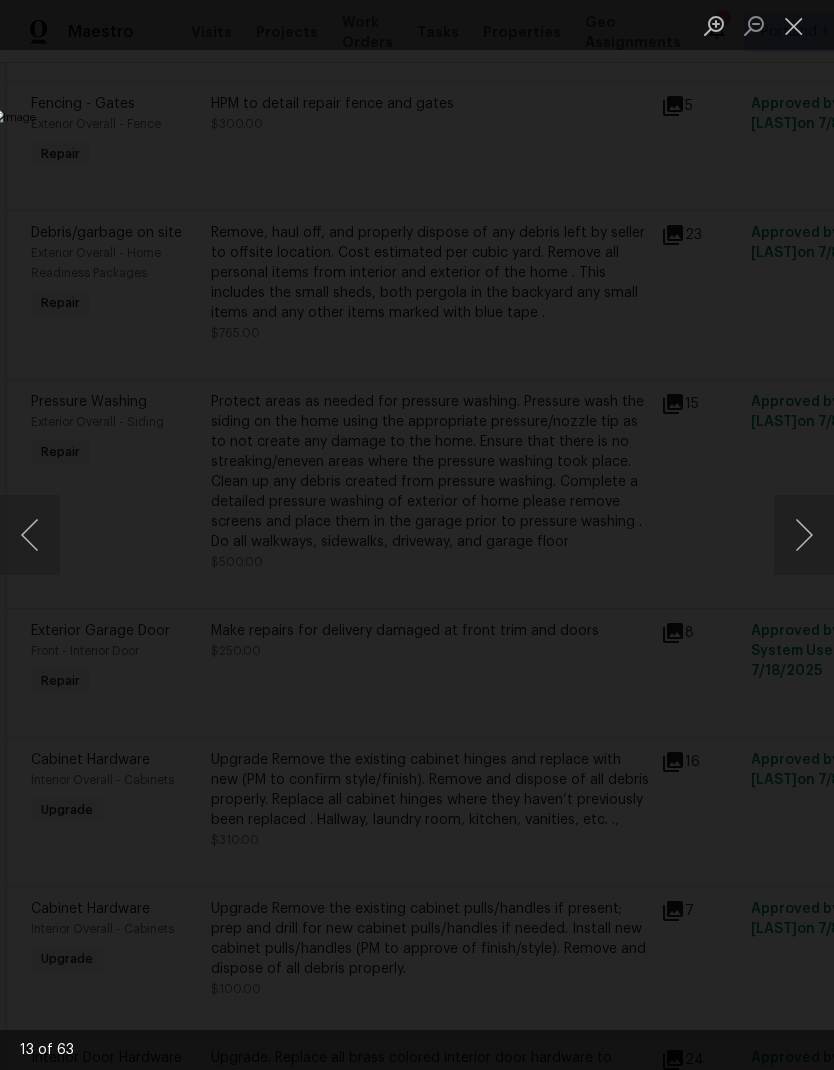 click at bounding box center [804, 535] 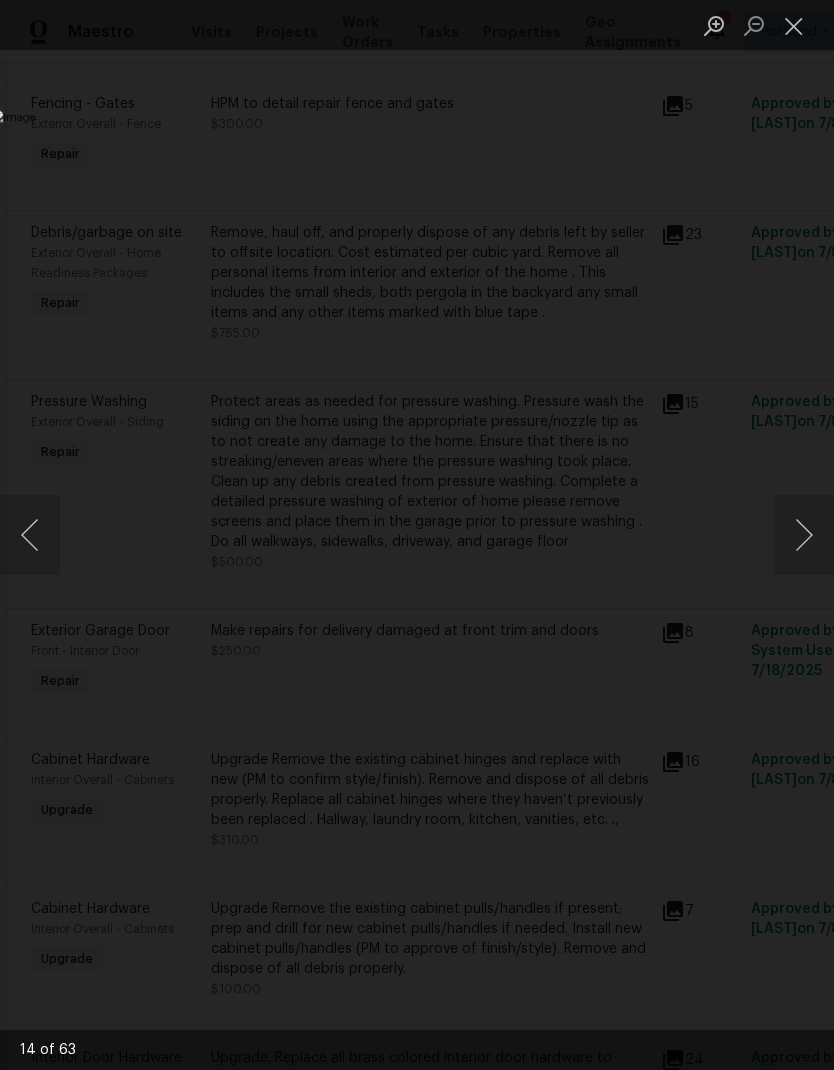 click at bounding box center [804, 535] 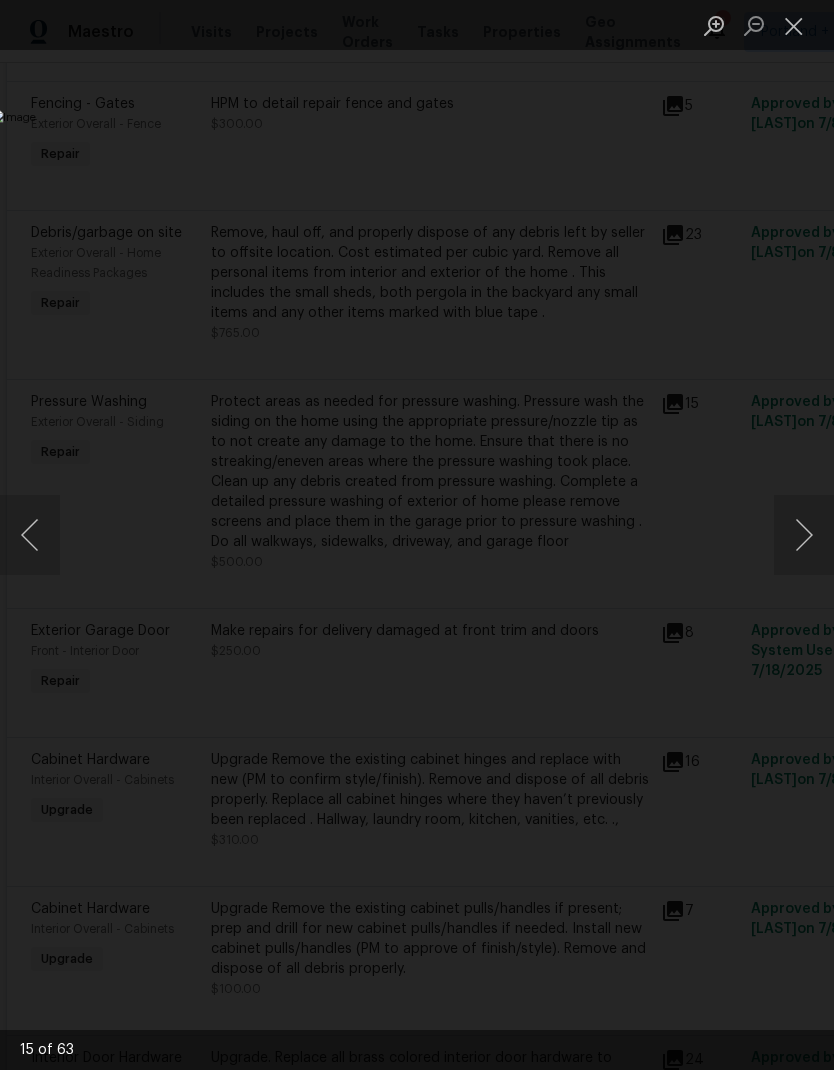 click at bounding box center (804, 535) 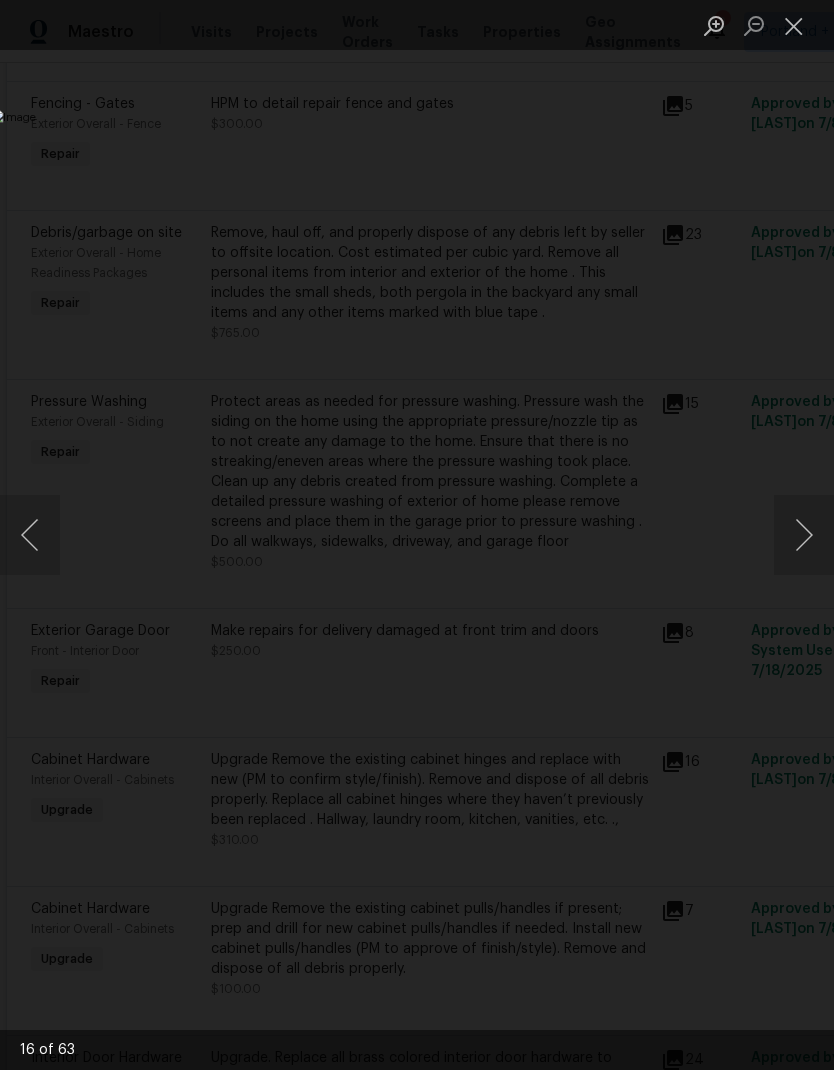 click at bounding box center [804, 535] 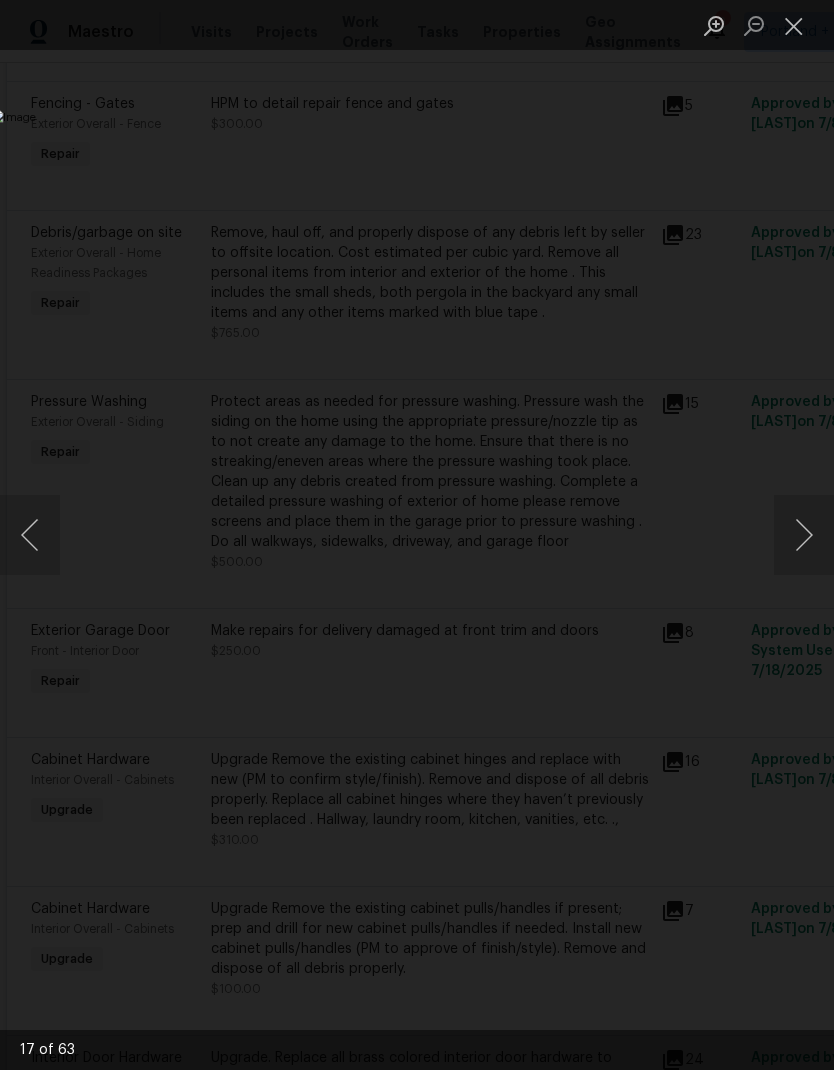 click at bounding box center (804, 535) 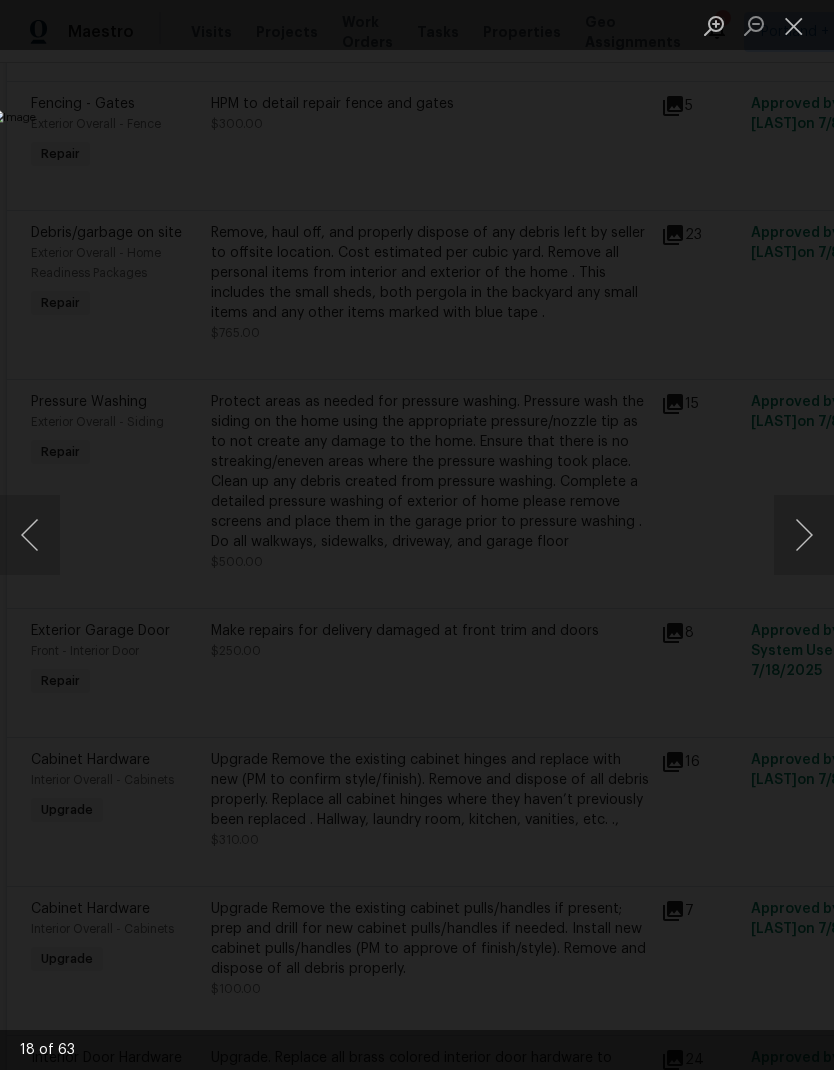 click at bounding box center (804, 535) 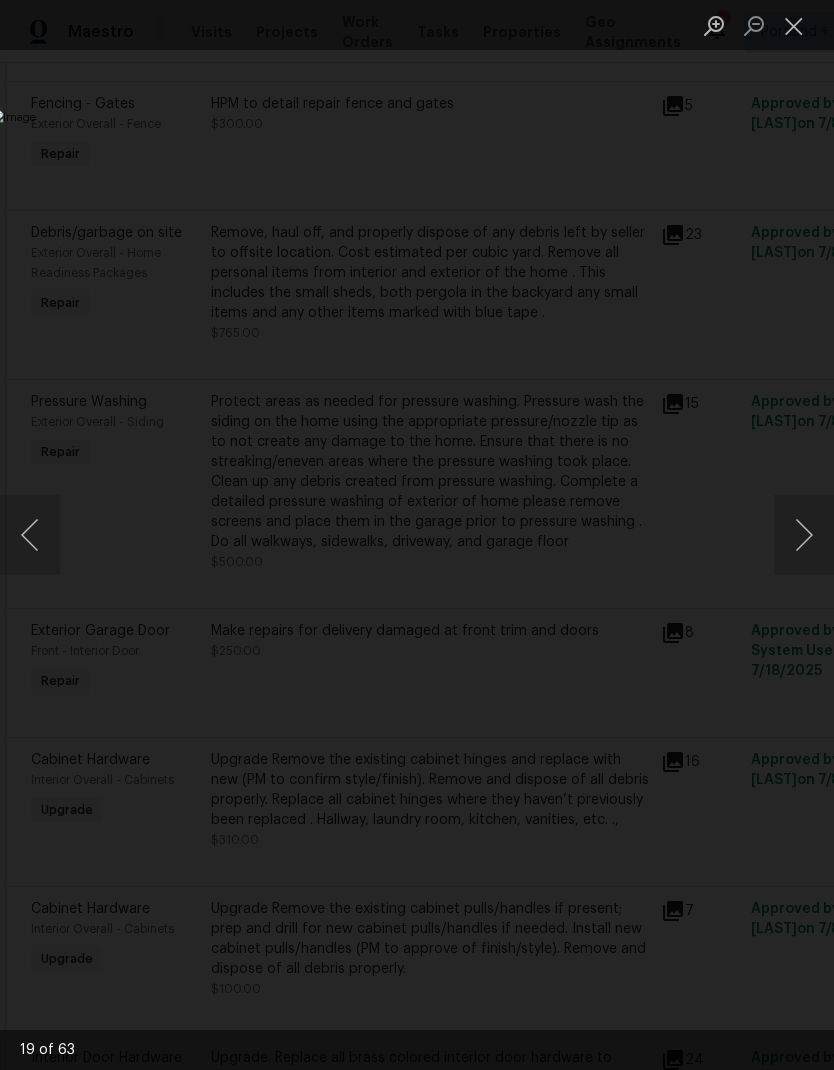 click at bounding box center (804, 535) 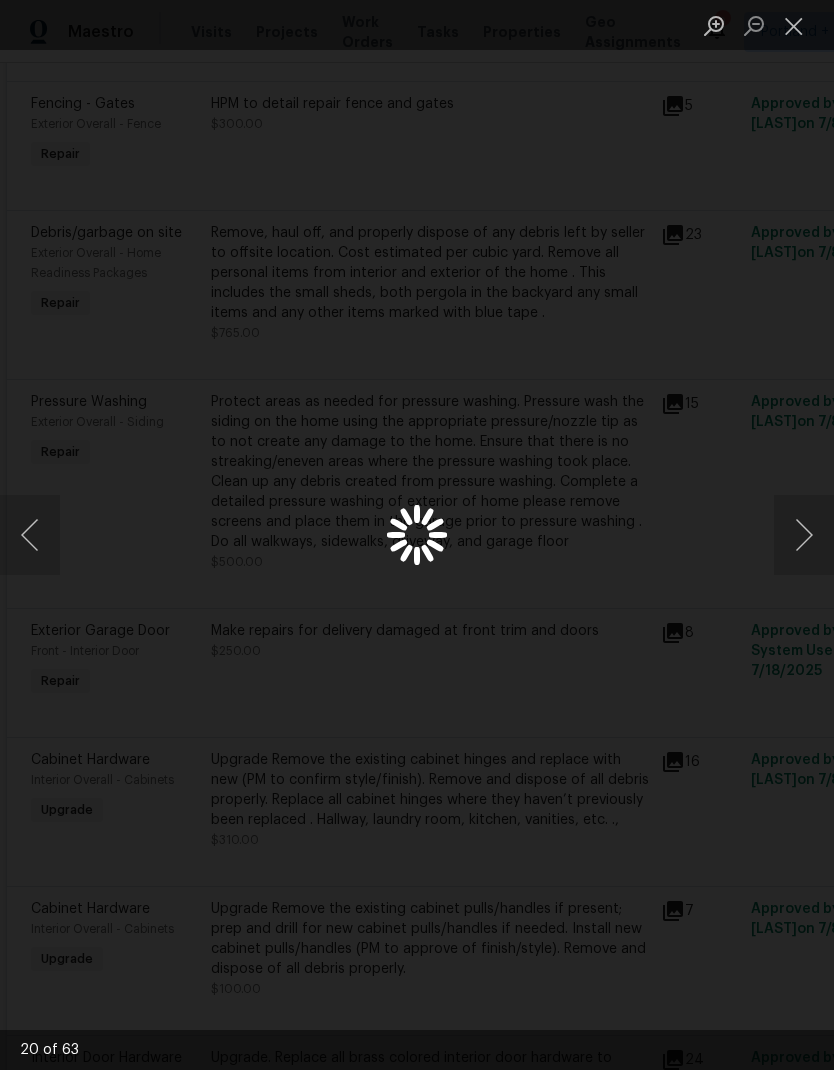 click at bounding box center (804, 535) 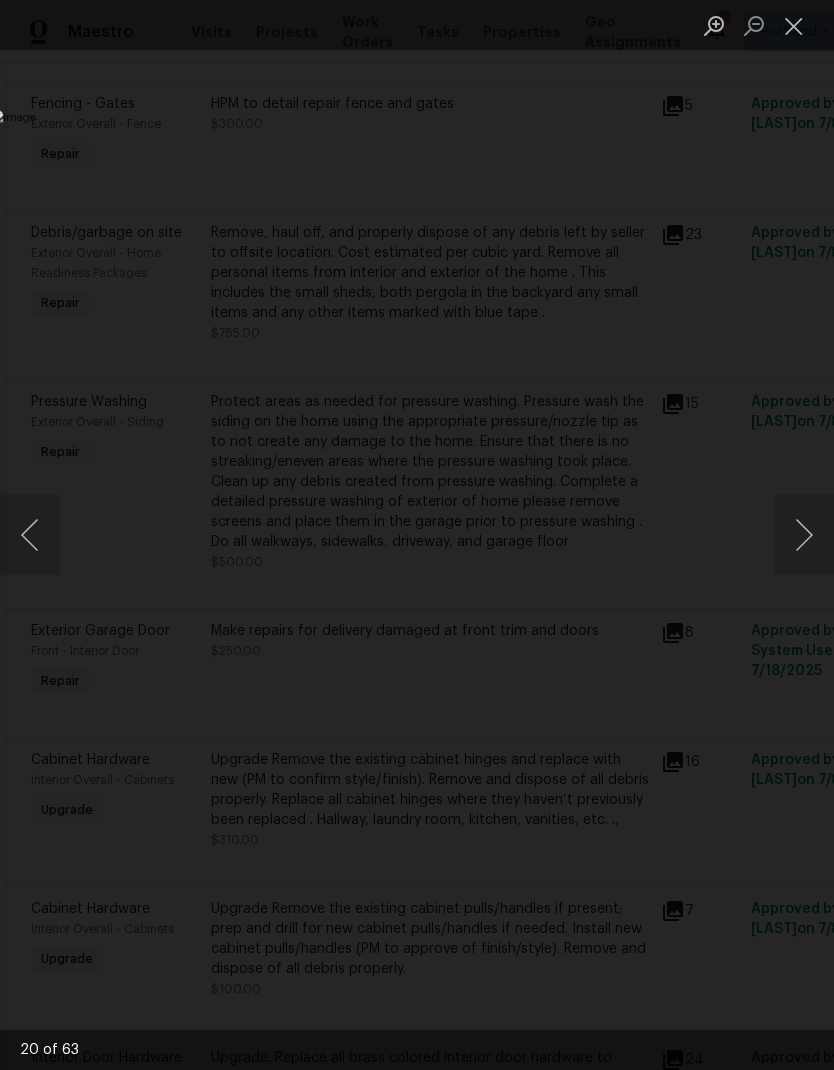 click at bounding box center [804, 535] 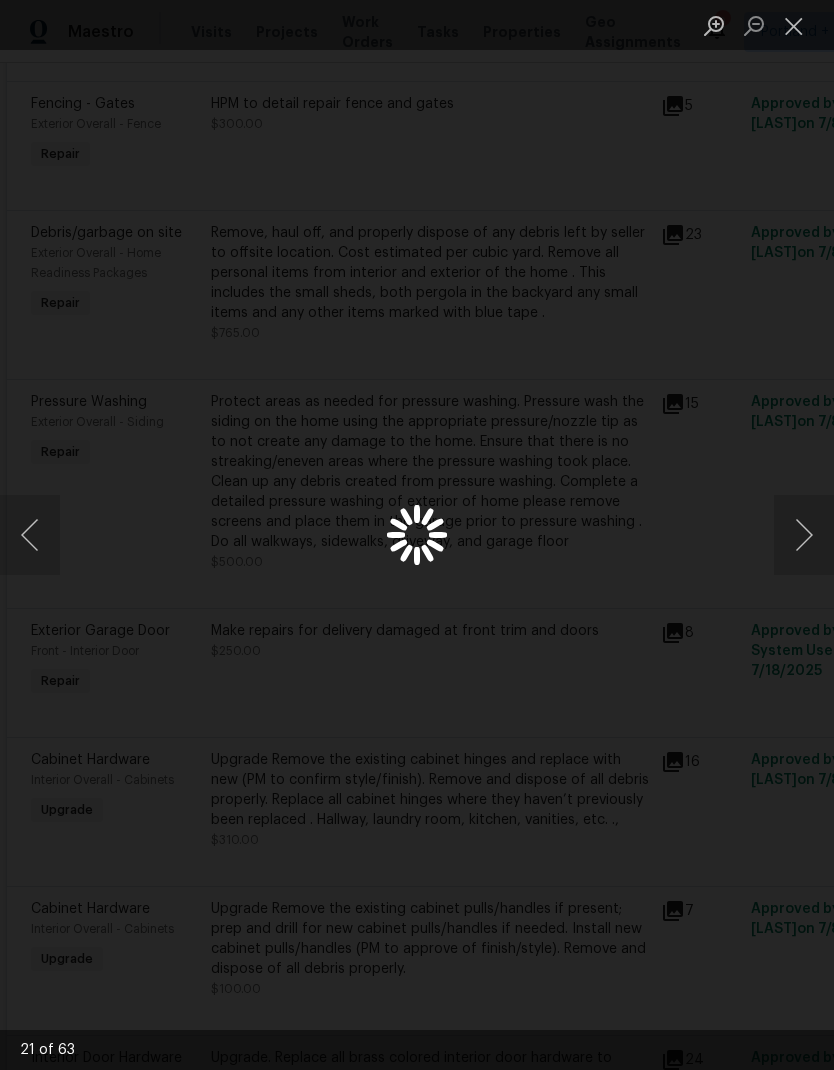 click at bounding box center [804, 535] 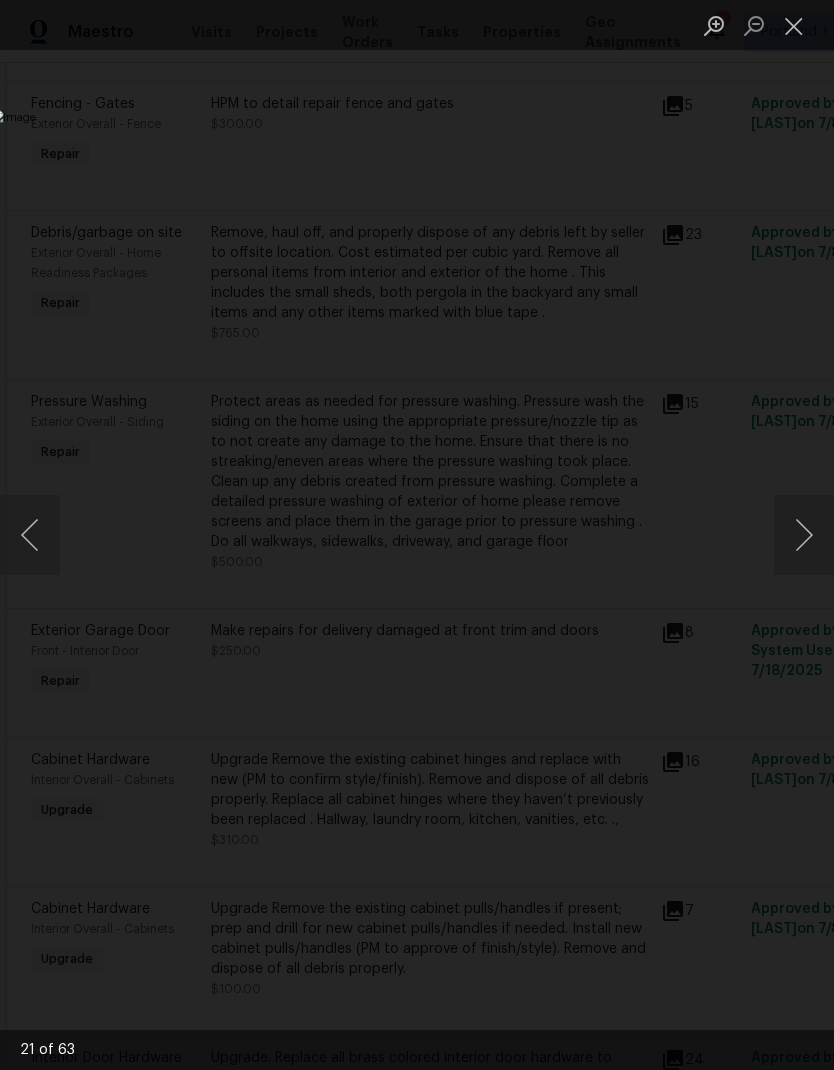 click at bounding box center (804, 535) 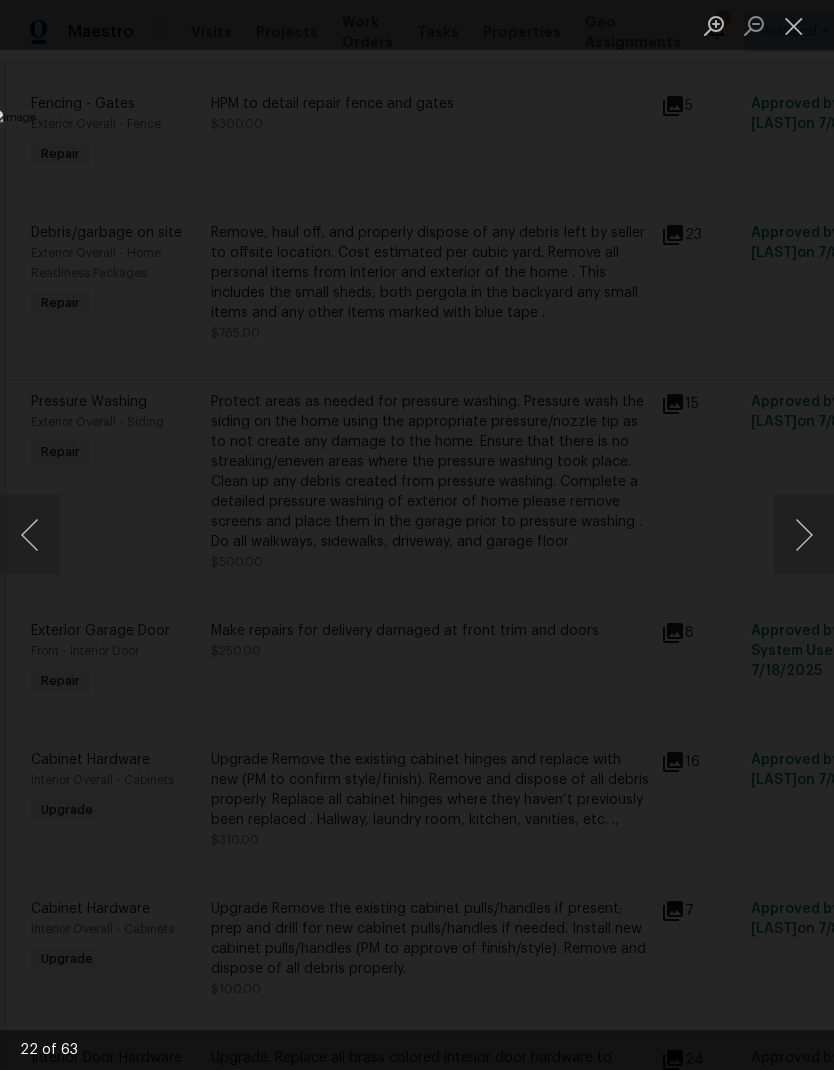 click at bounding box center [804, 535] 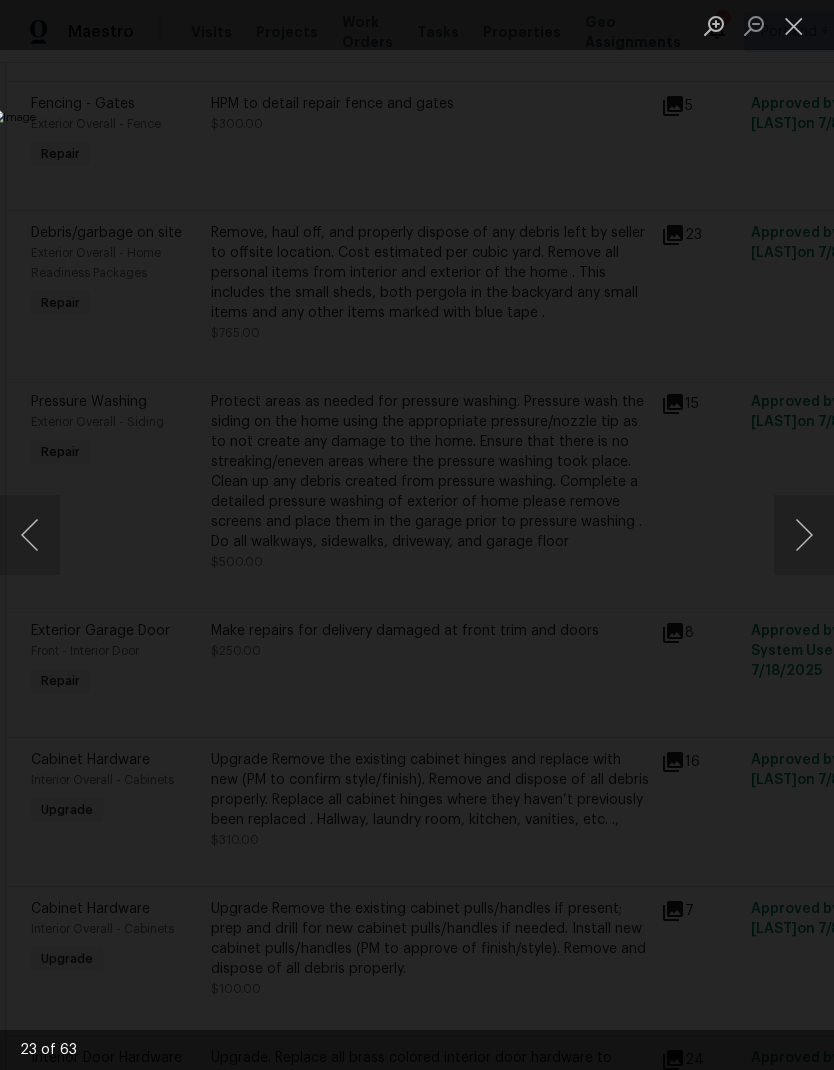 click at bounding box center [804, 535] 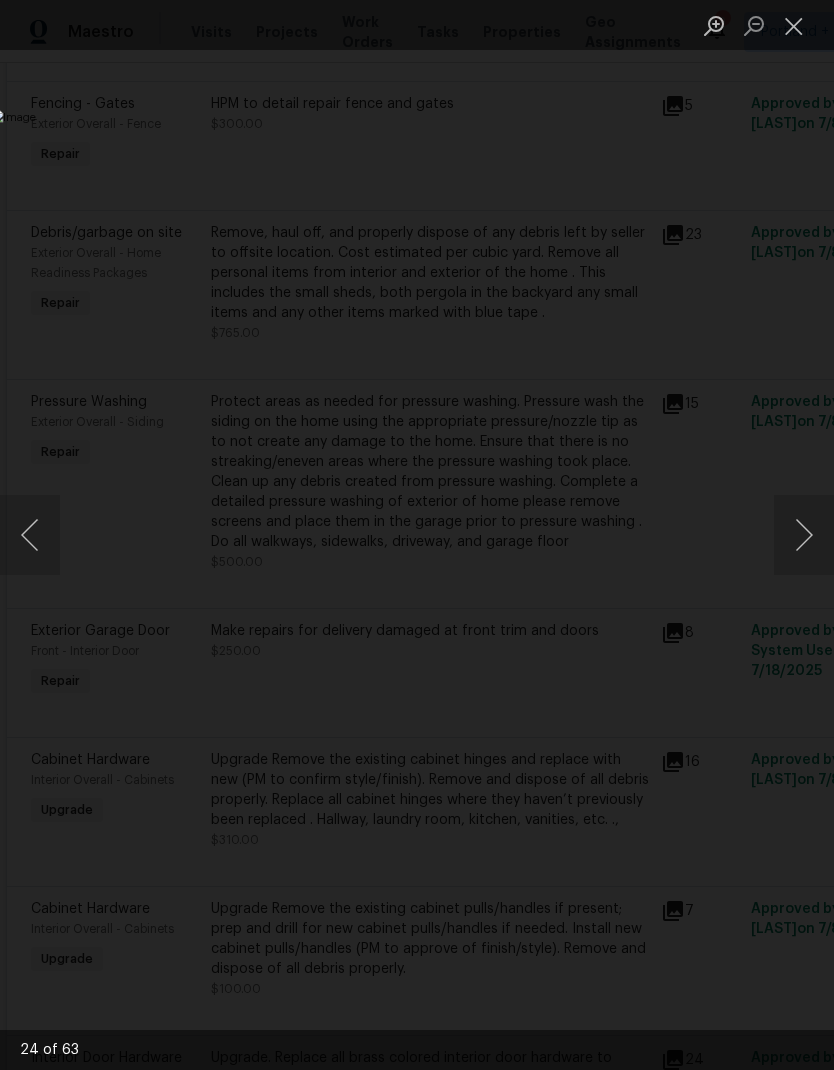 click at bounding box center (804, 535) 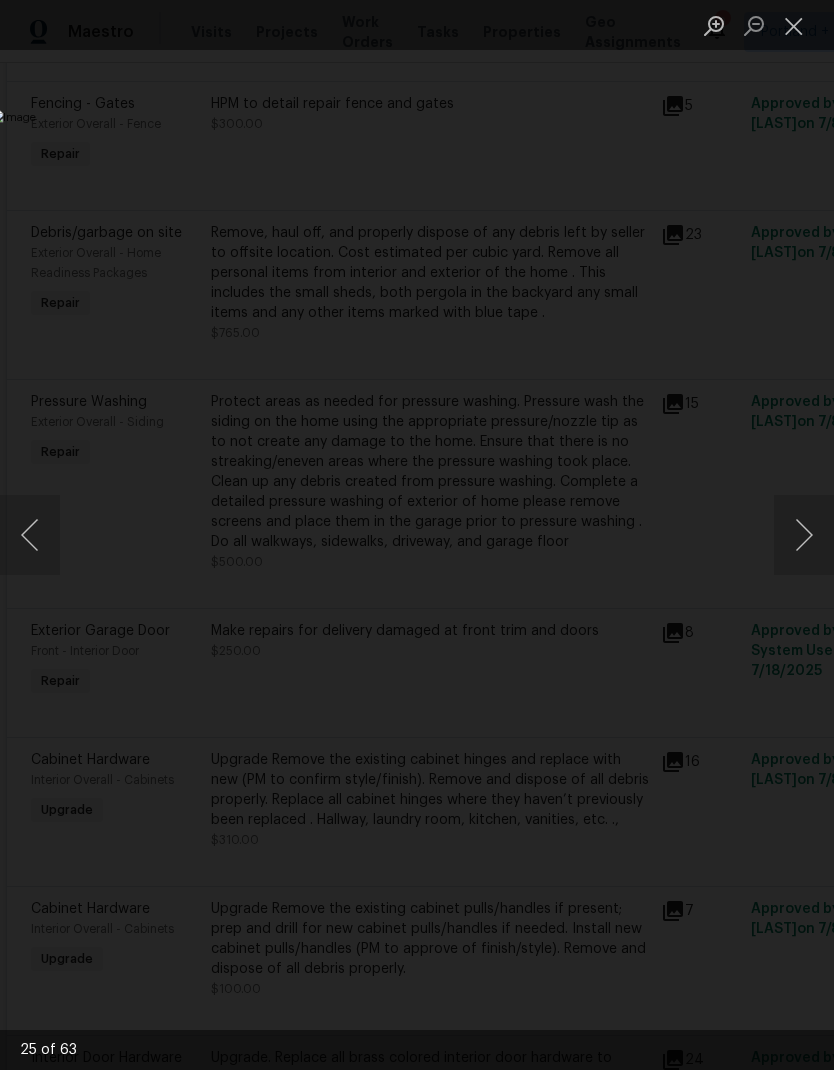 click at bounding box center (804, 535) 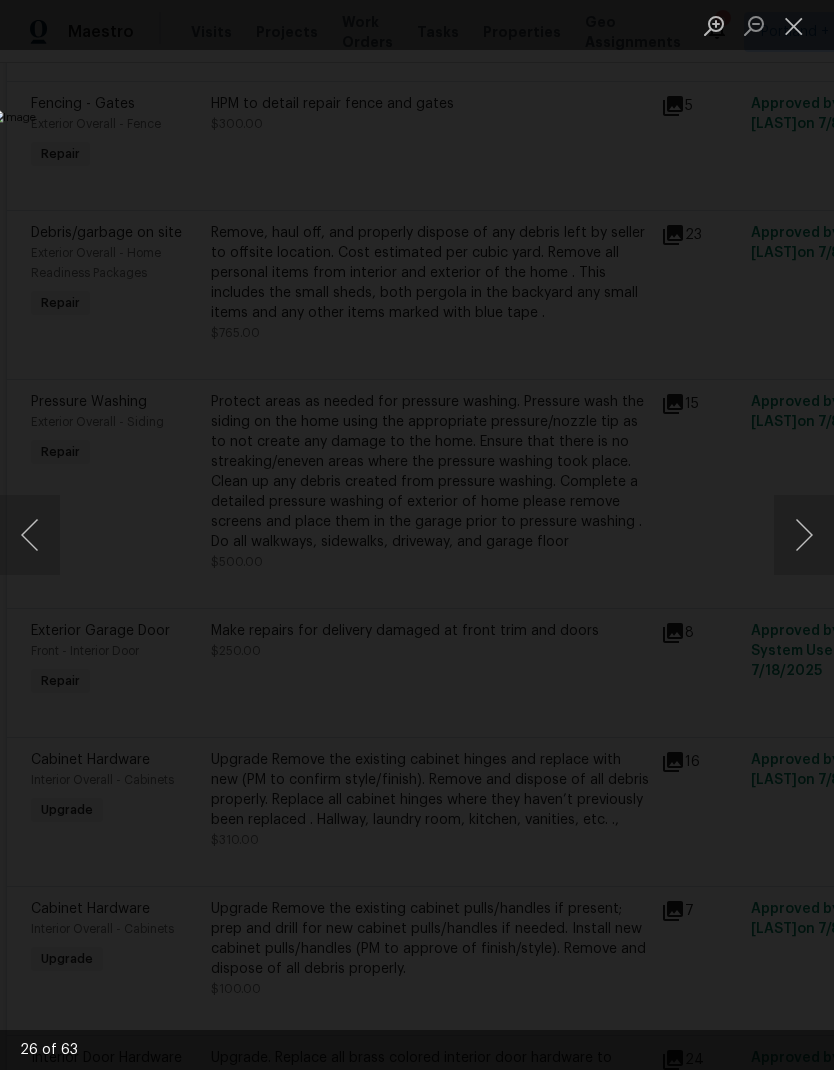 click at bounding box center [804, 535] 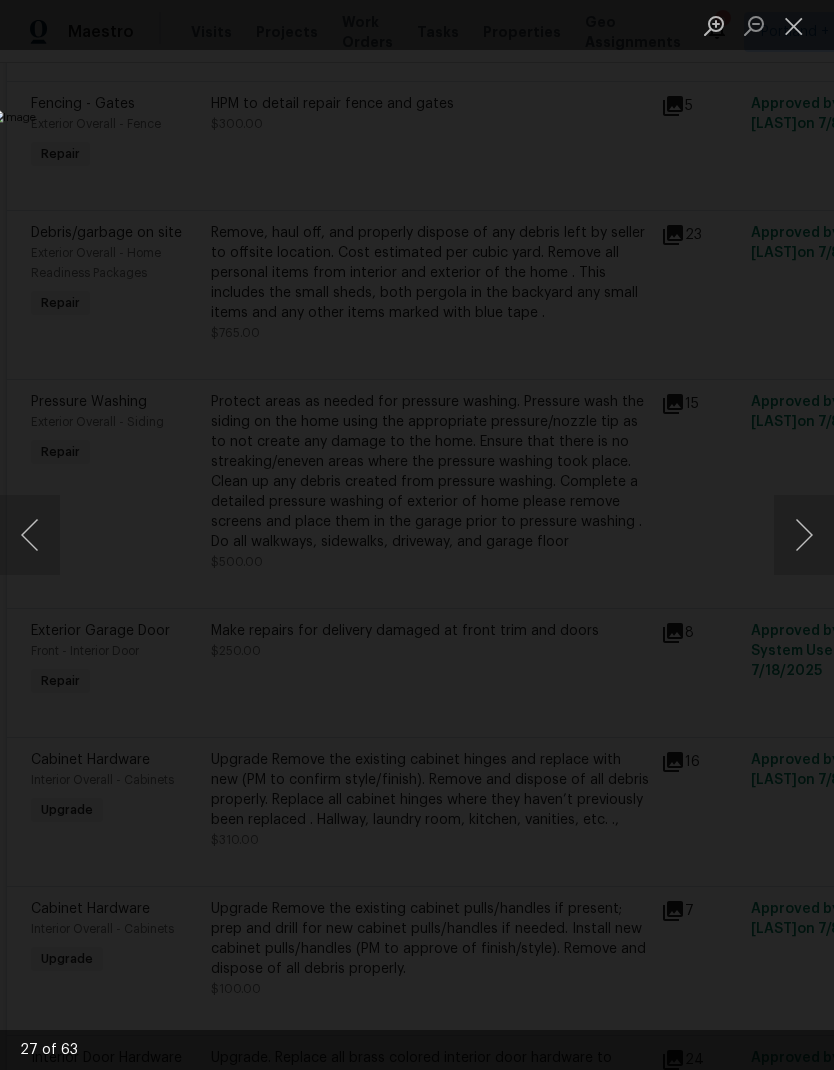 click at bounding box center [804, 535] 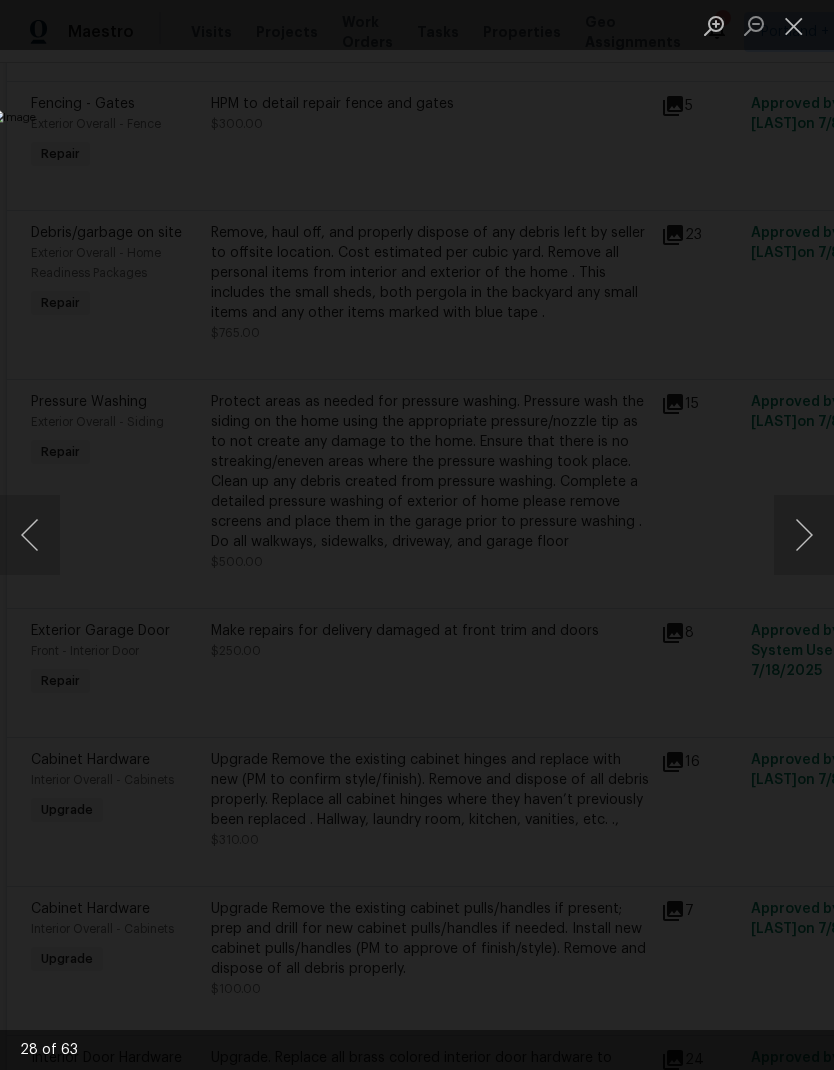 click at bounding box center (804, 535) 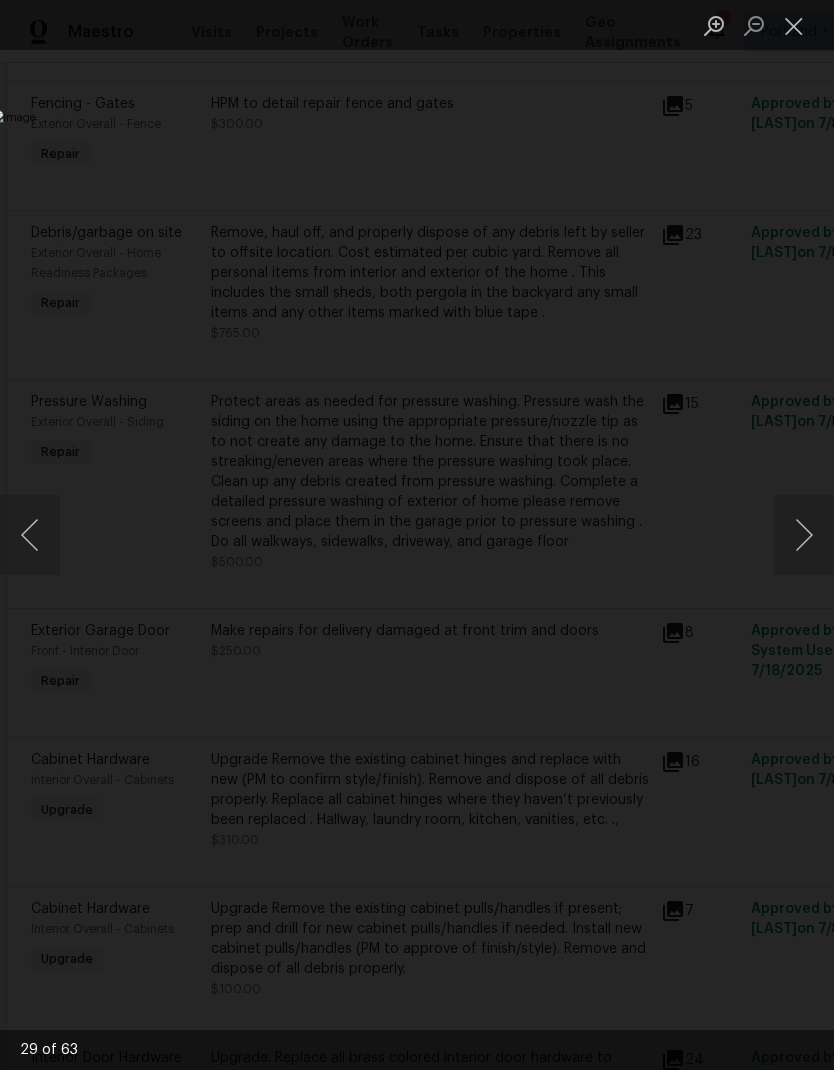 click at bounding box center (804, 535) 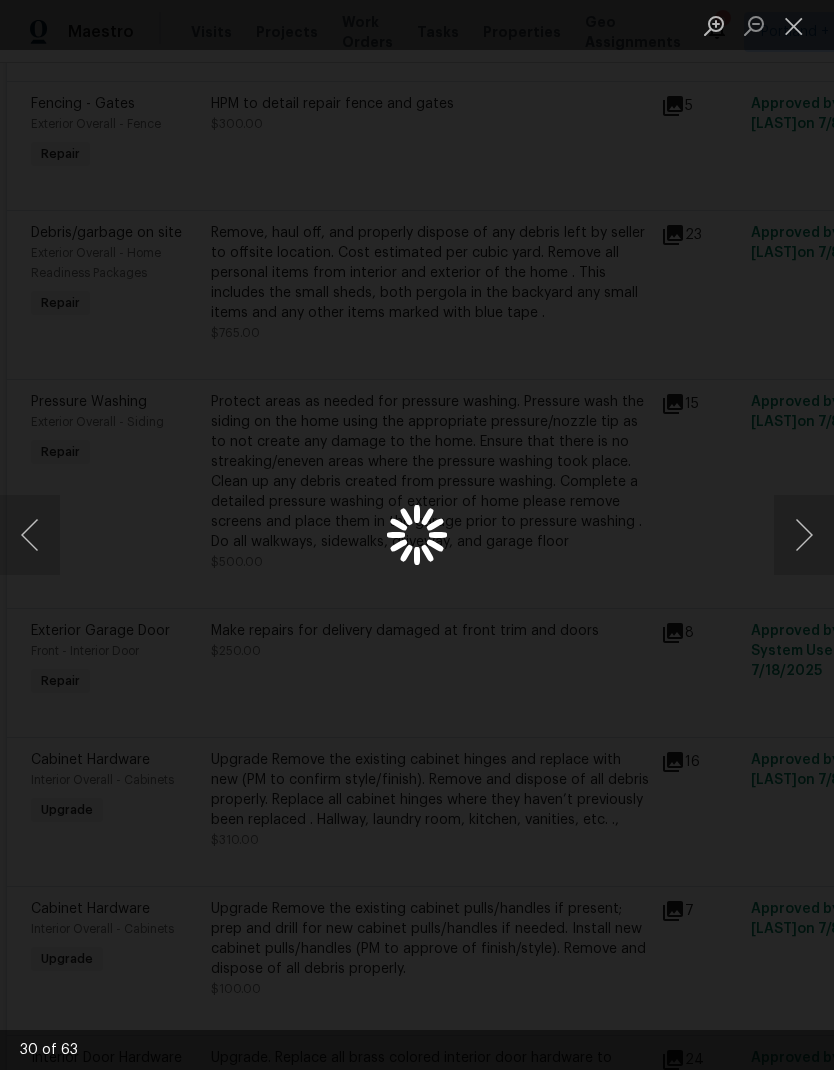 click at bounding box center (804, 535) 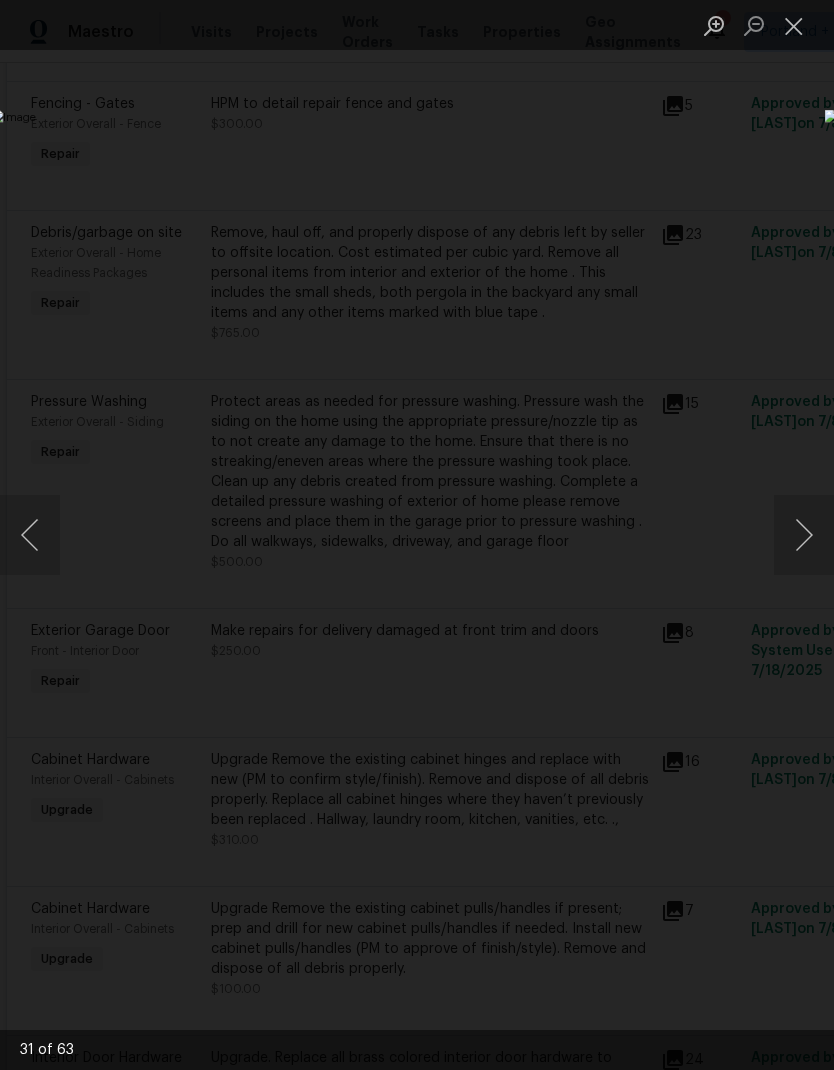 click at bounding box center (804, 535) 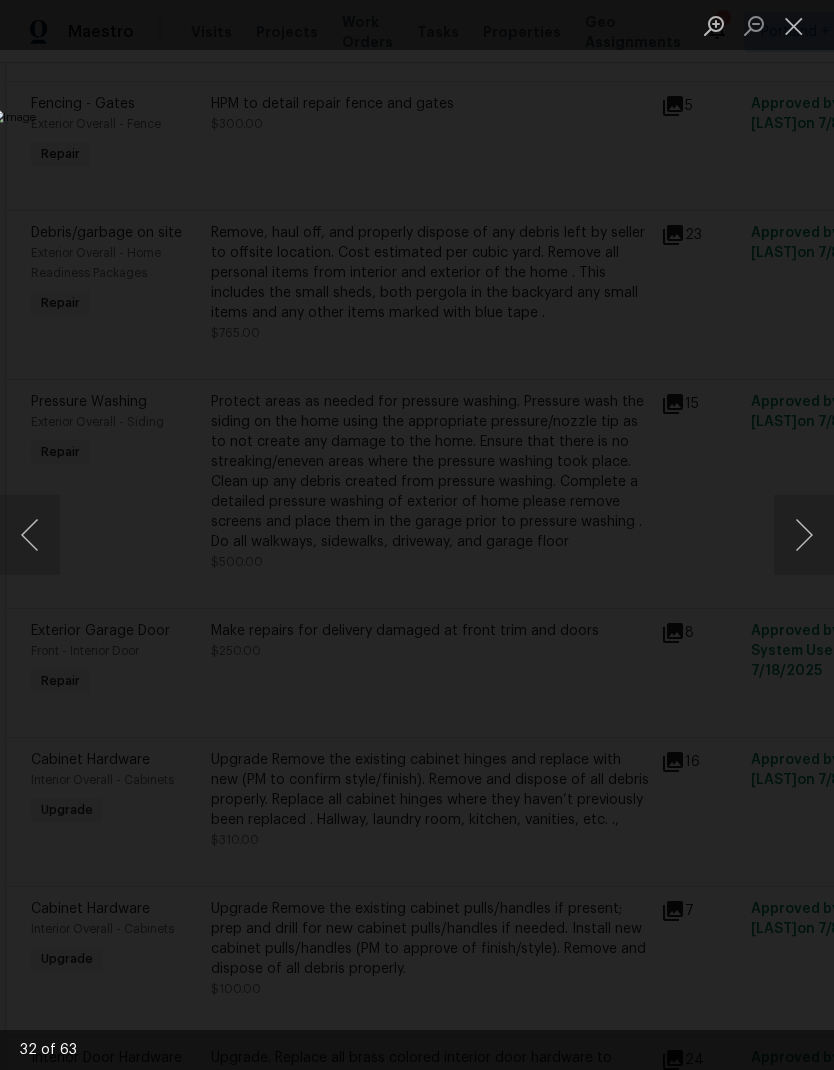 click at bounding box center (804, 535) 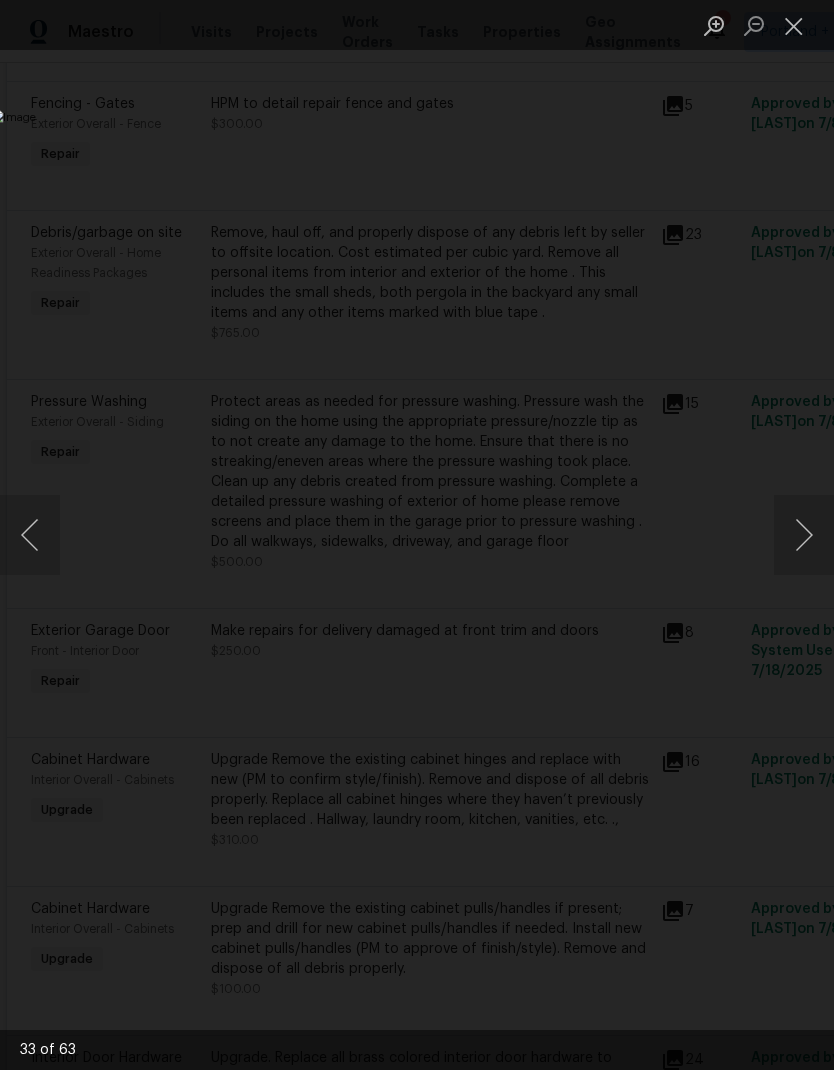 click at bounding box center [804, 535] 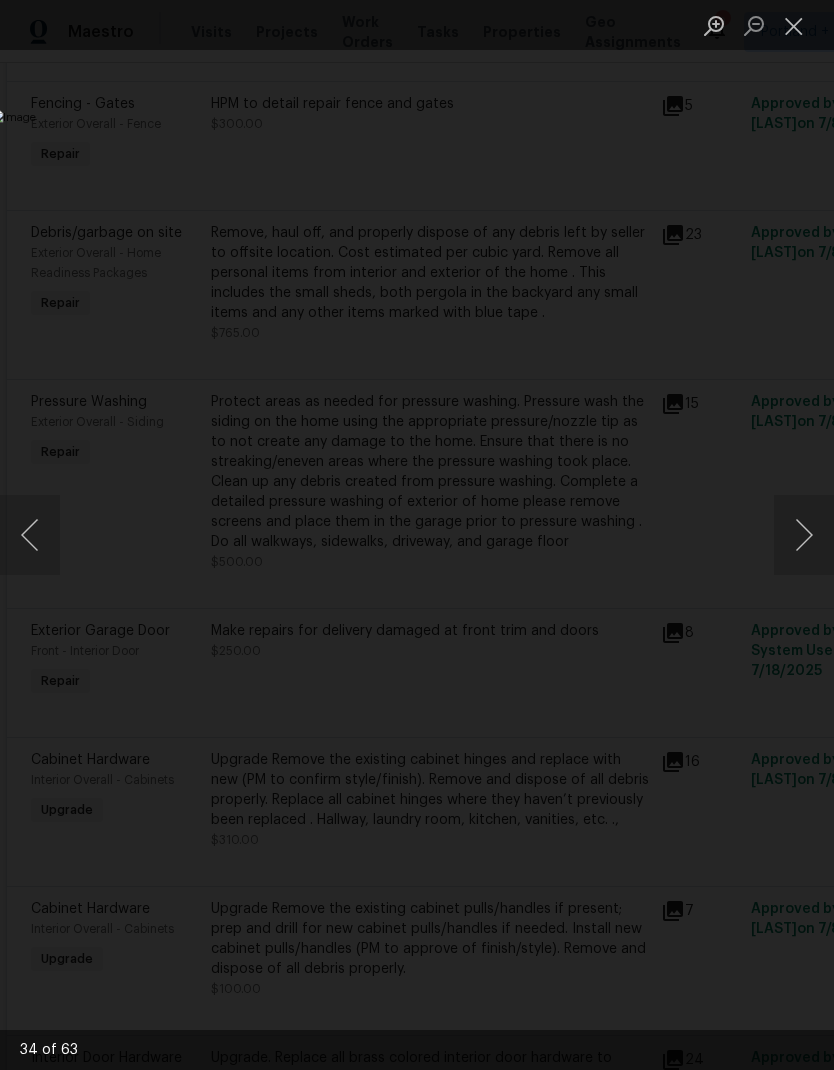 click at bounding box center (804, 535) 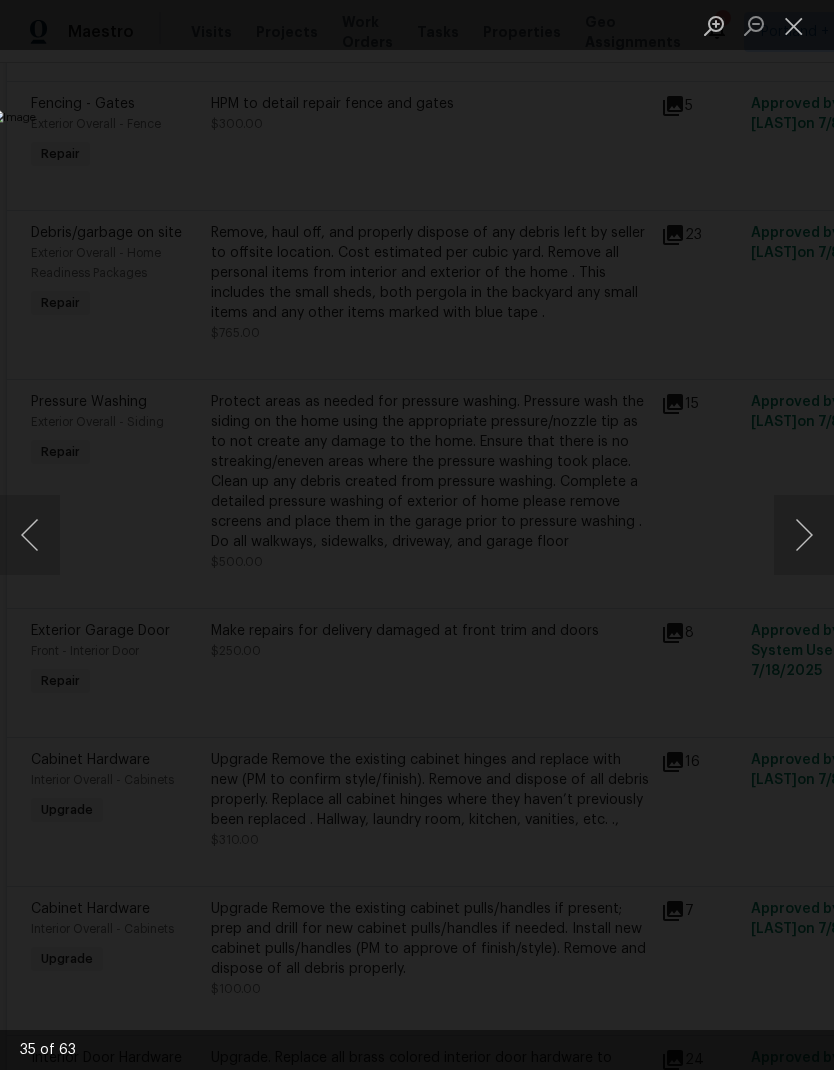 click at bounding box center [804, 535] 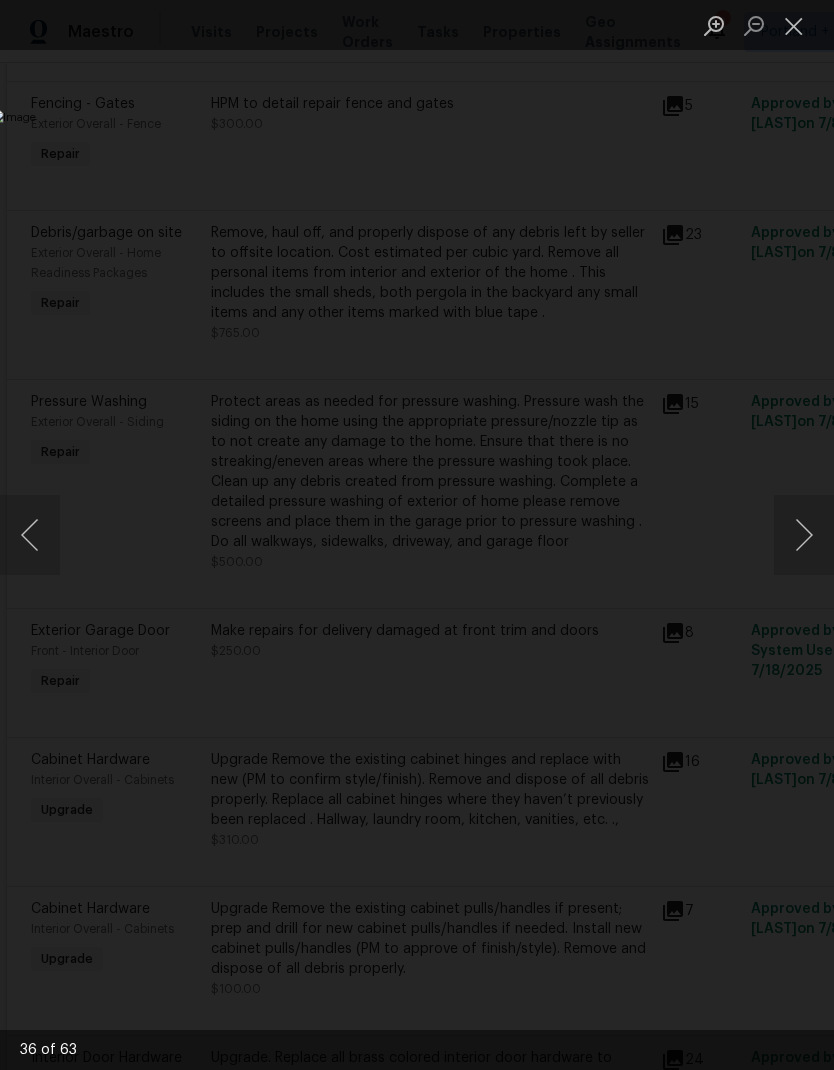 click at bounding box center (804, 535) 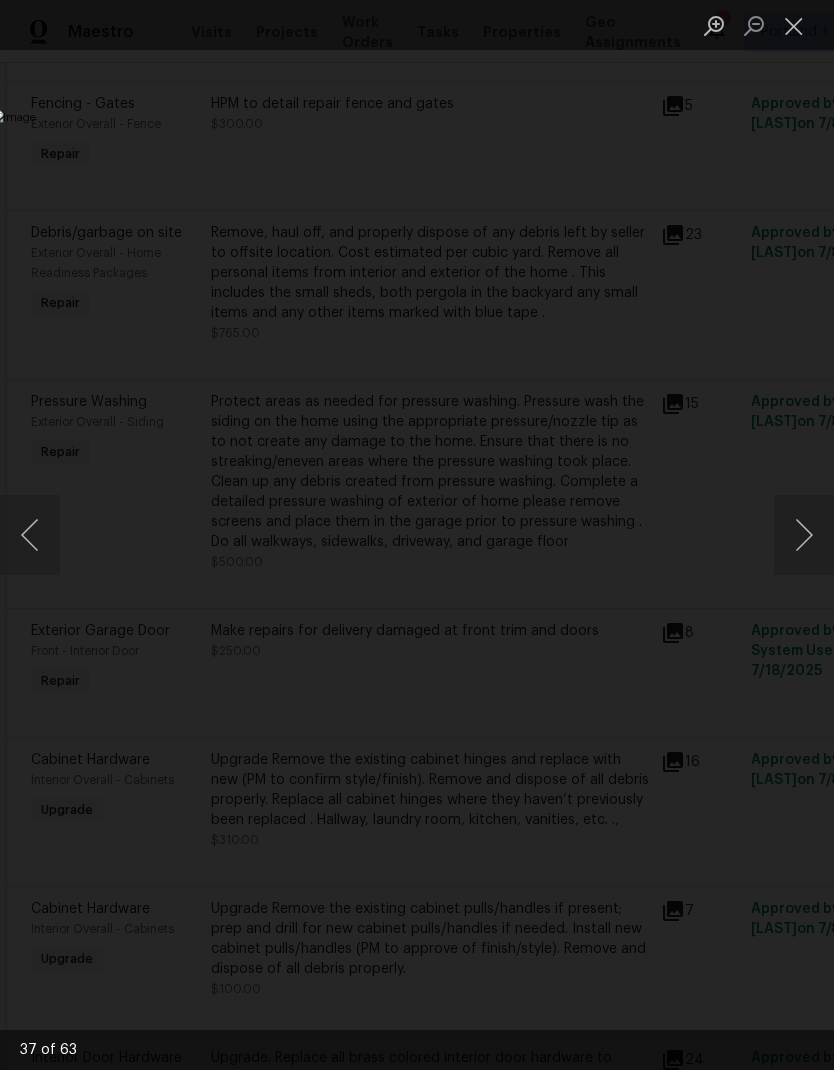 click at bounding box center [804, 535] 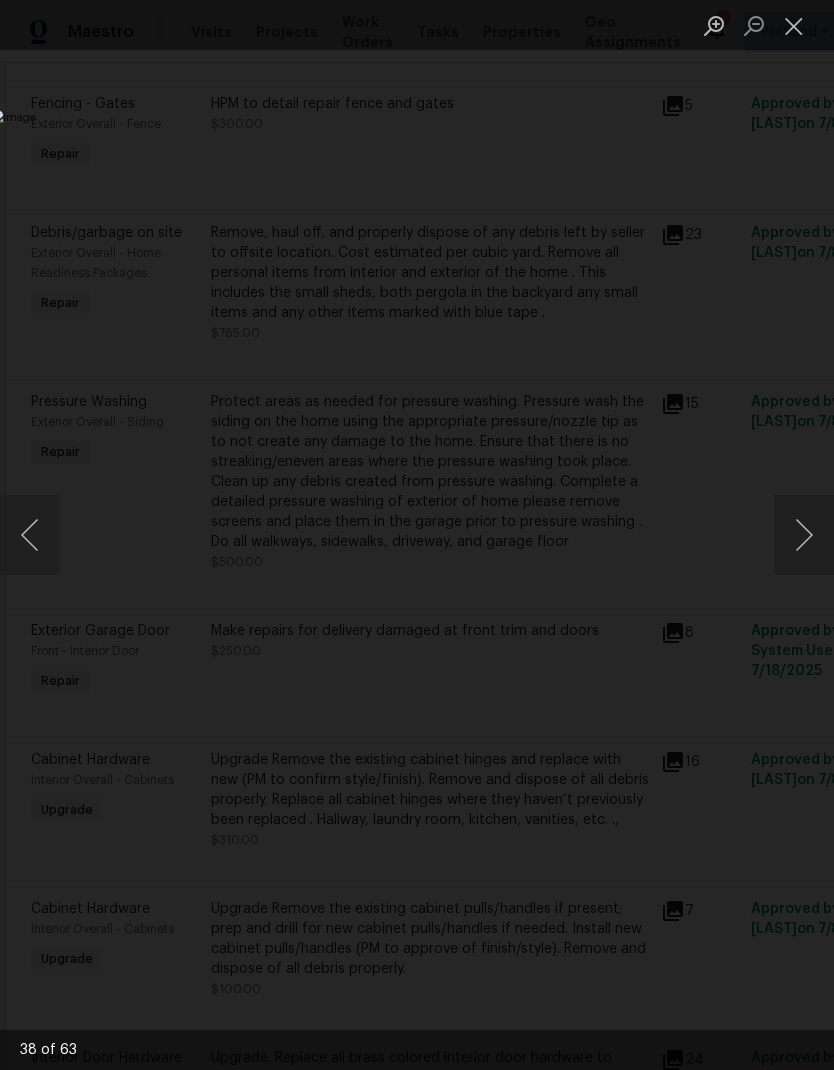 click at bounding box center [804, 535] 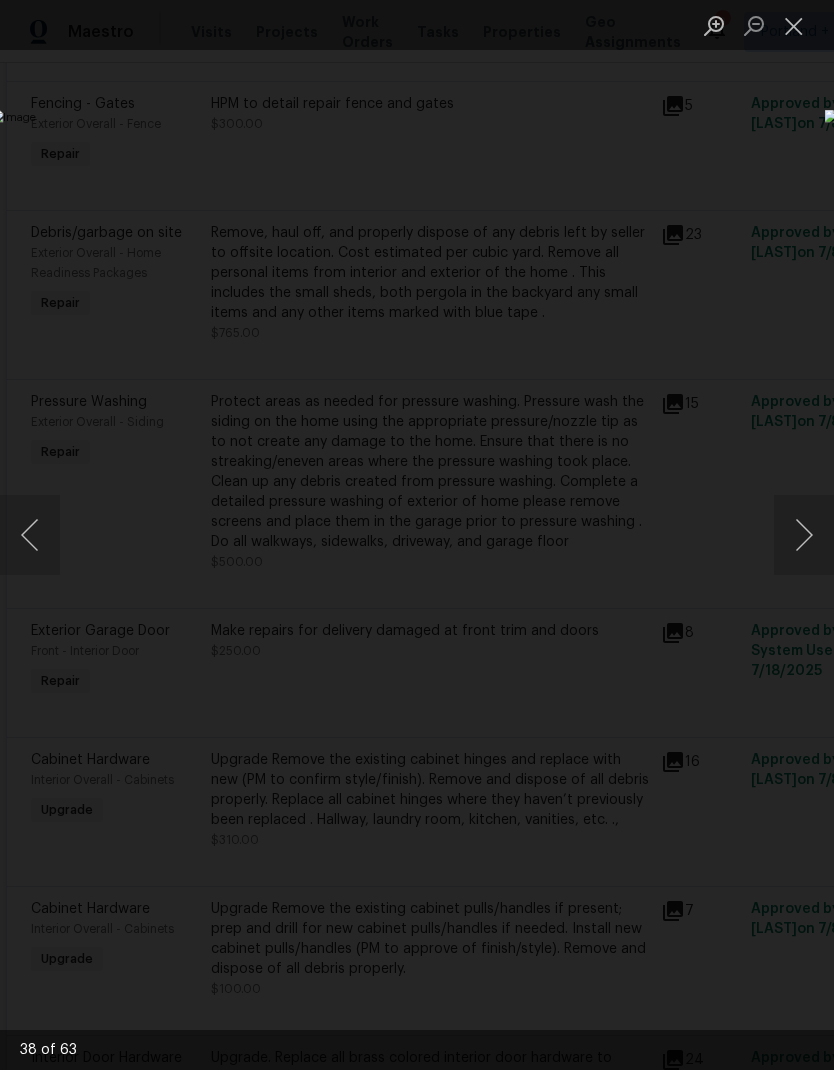 click at bounding box center [804, 535] 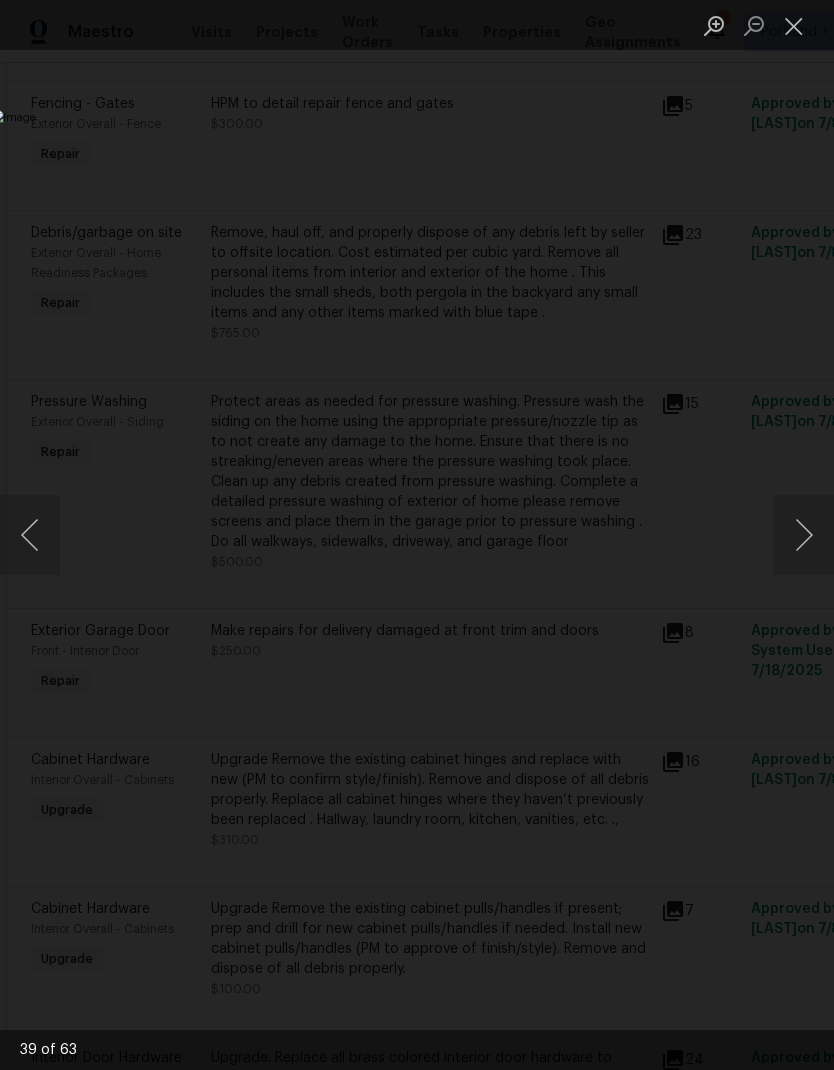 click at bounding box center (804, 535) 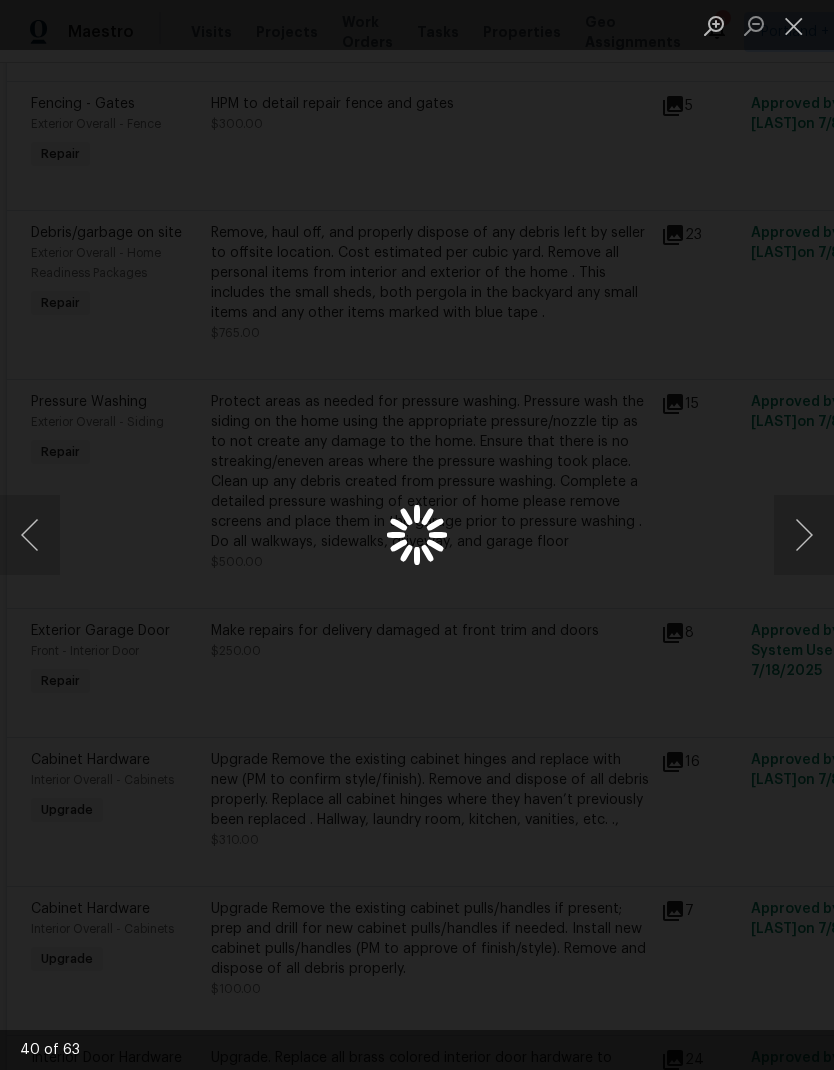 click at bounding box center [804, 535] 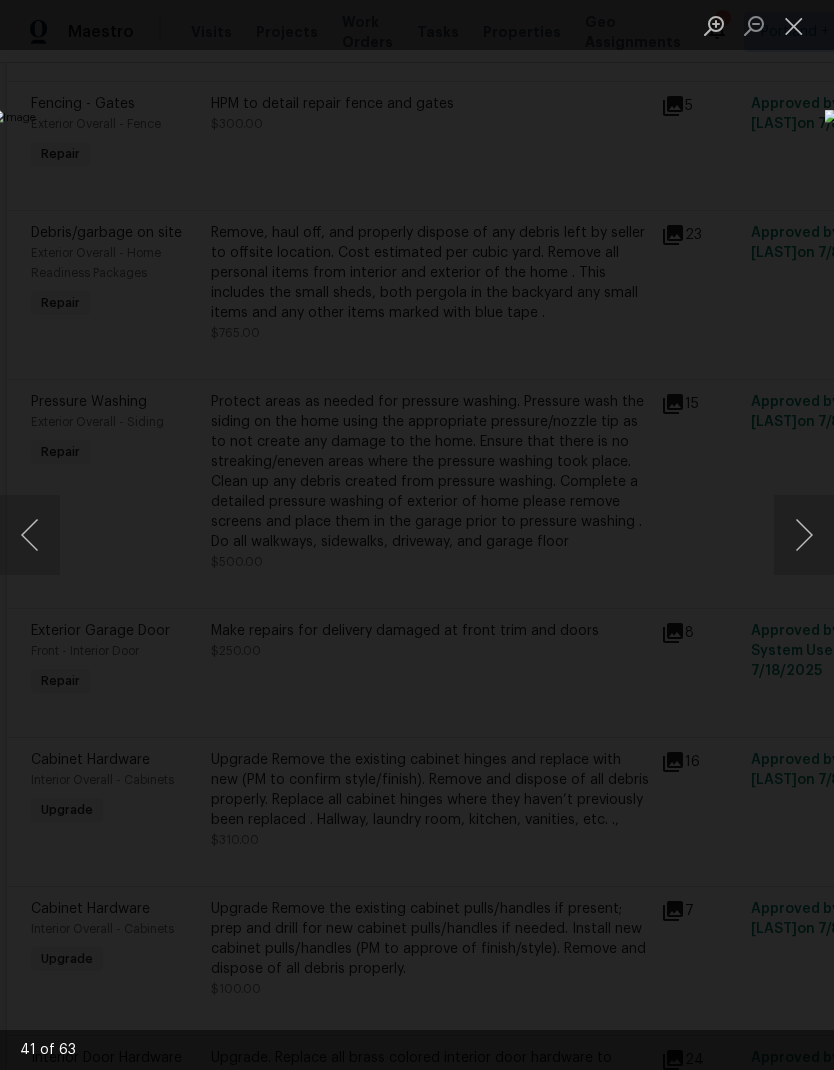 click at bounding box center (804, 535) 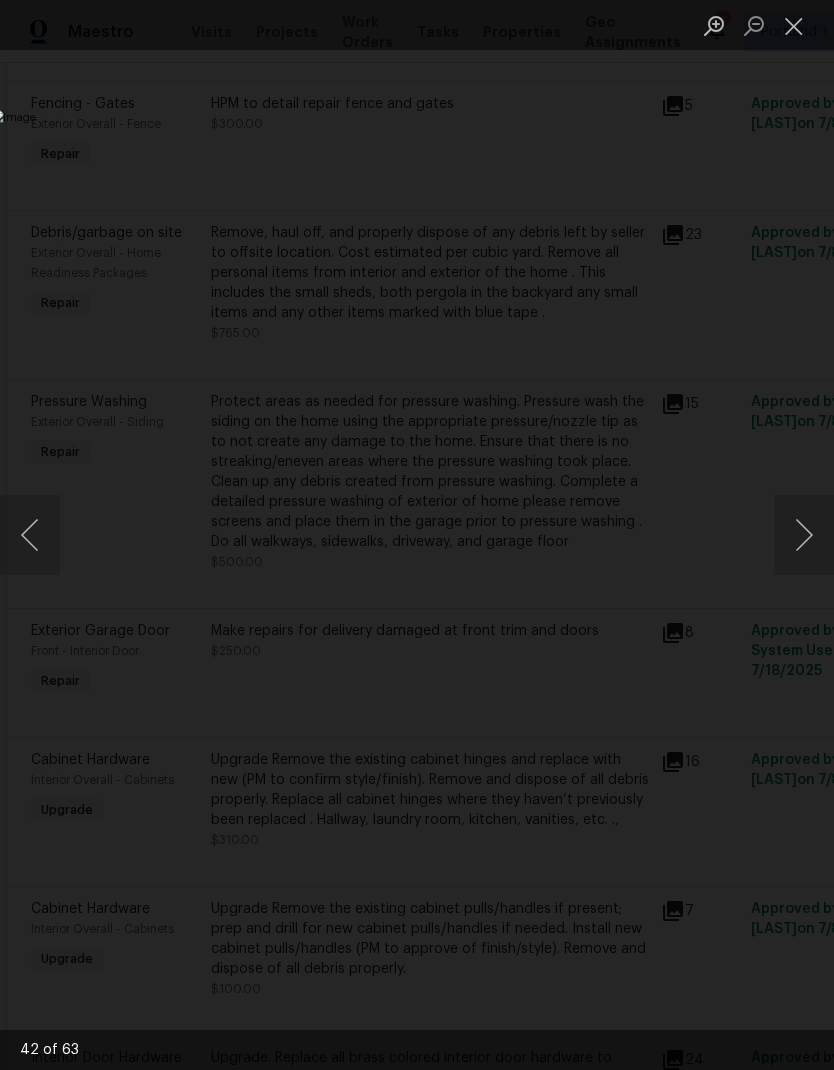 click at bounding box center [804, 535] 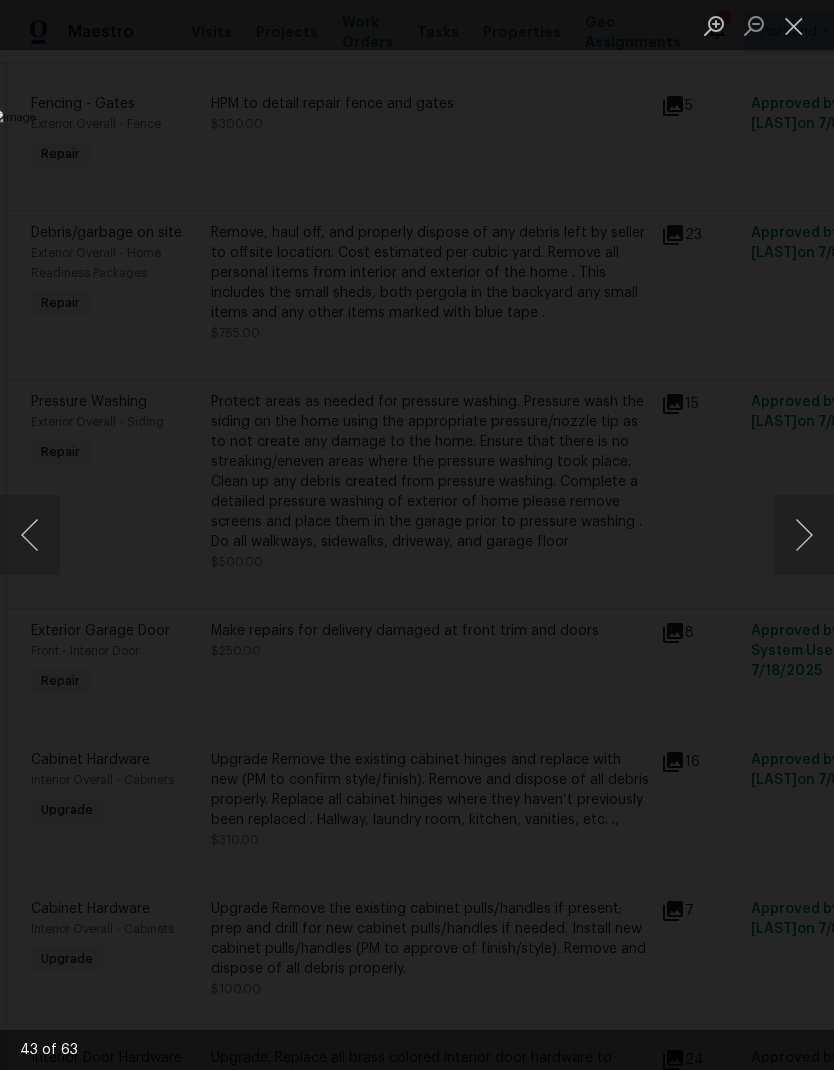 click at bounding box center [804, 535] 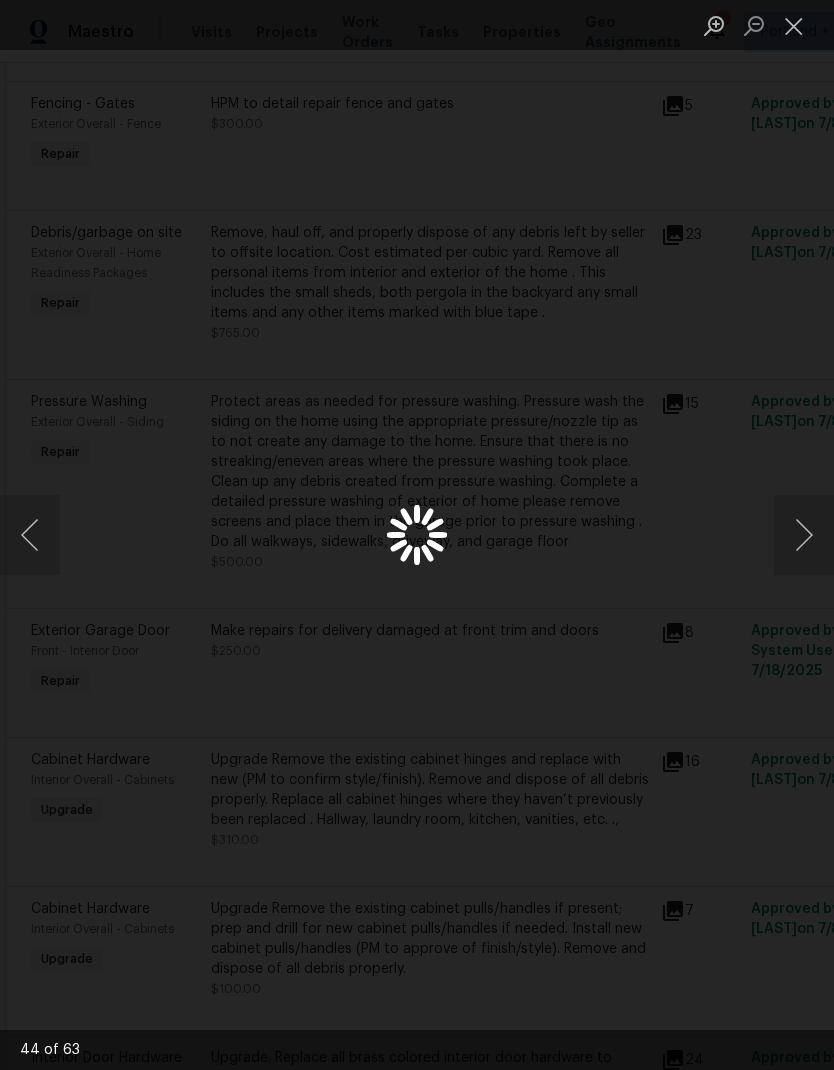 click at bounding box center [804, 535] 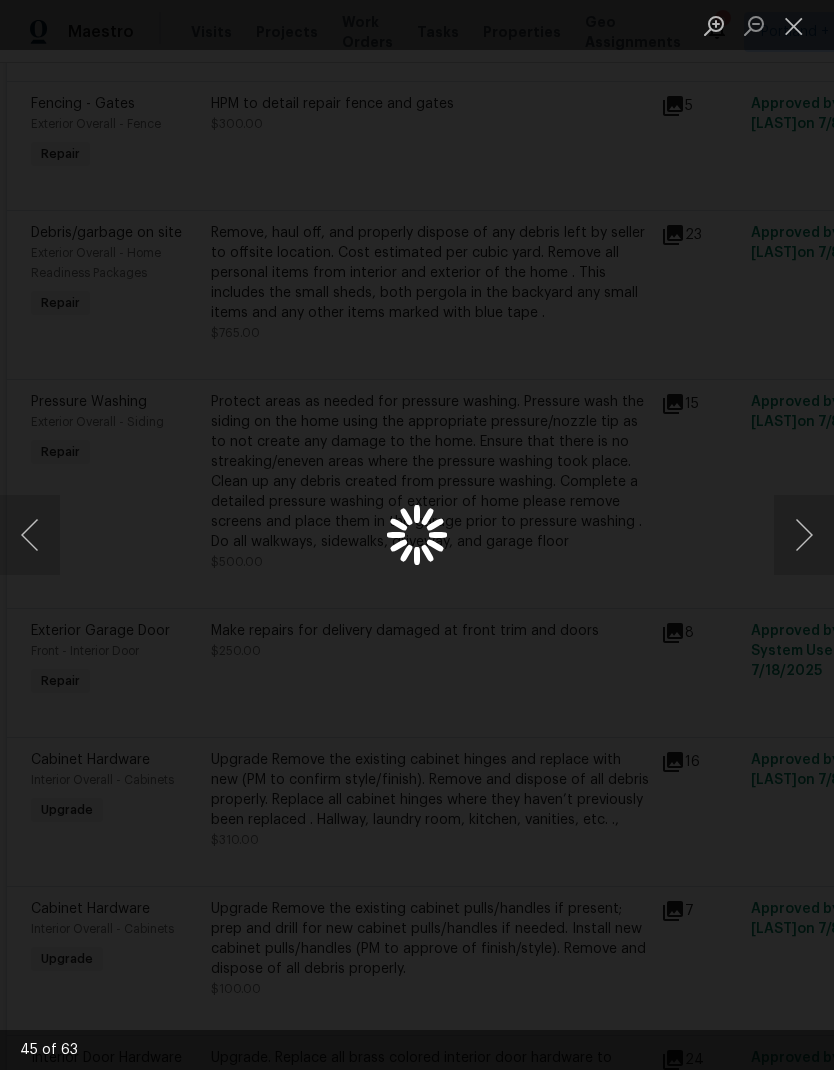 click at bounding box center (804, 535) 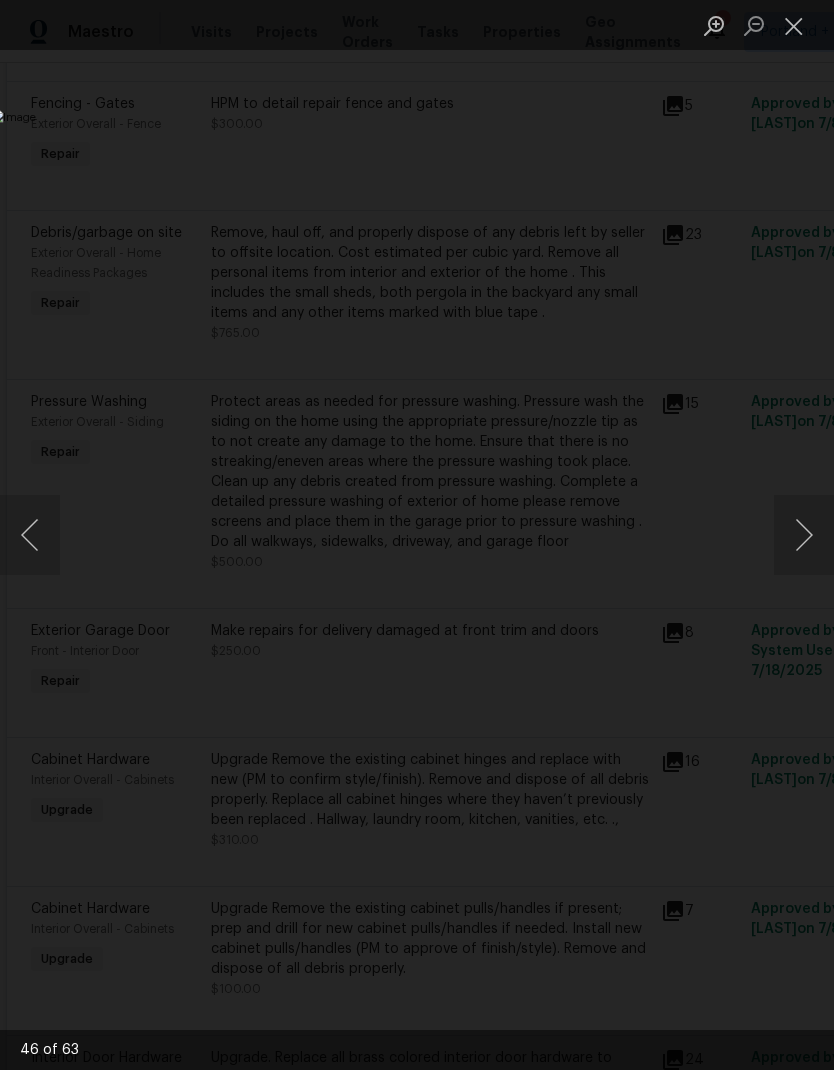 click at bounding box center (804, 535) 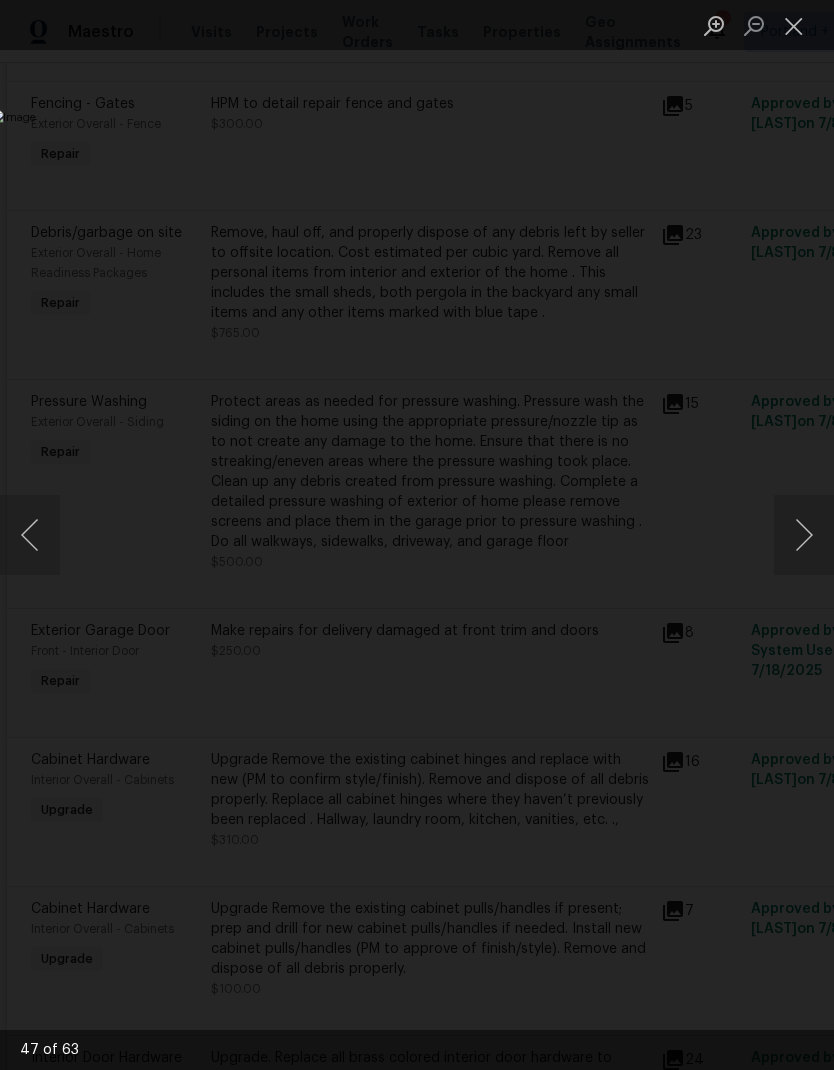 click at bounding box center (804, 535) 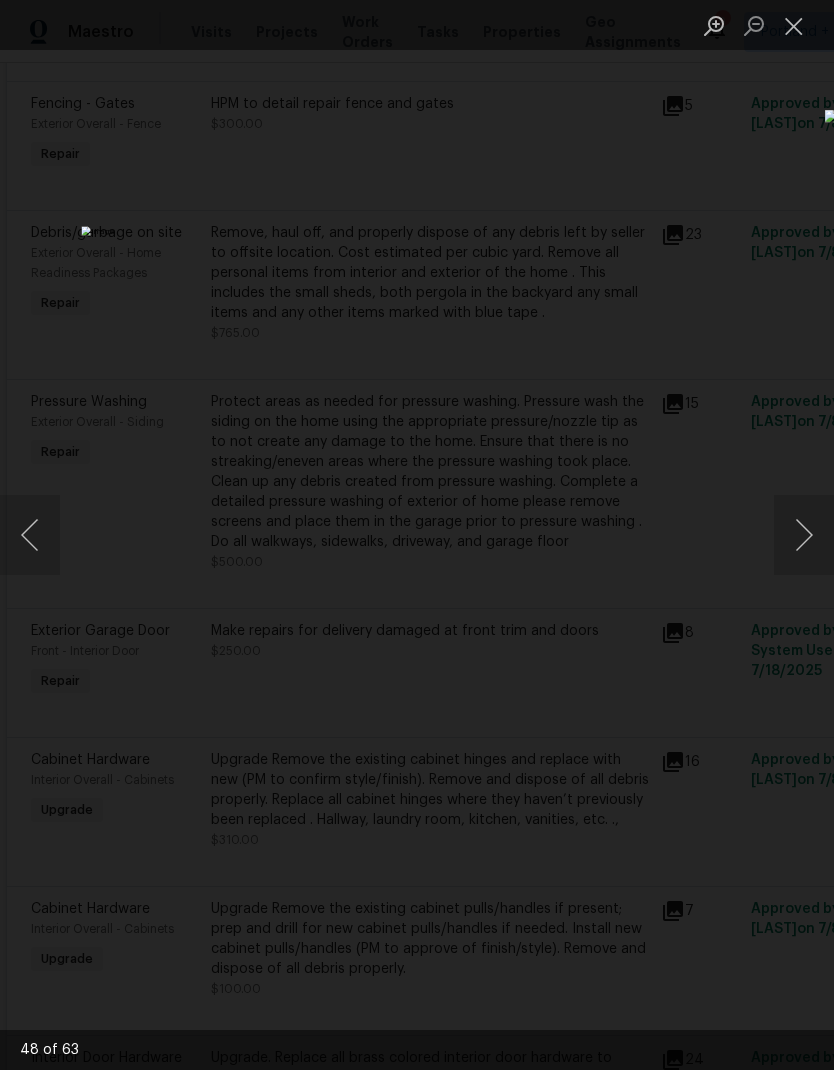 click at bounding box center [804, 535] 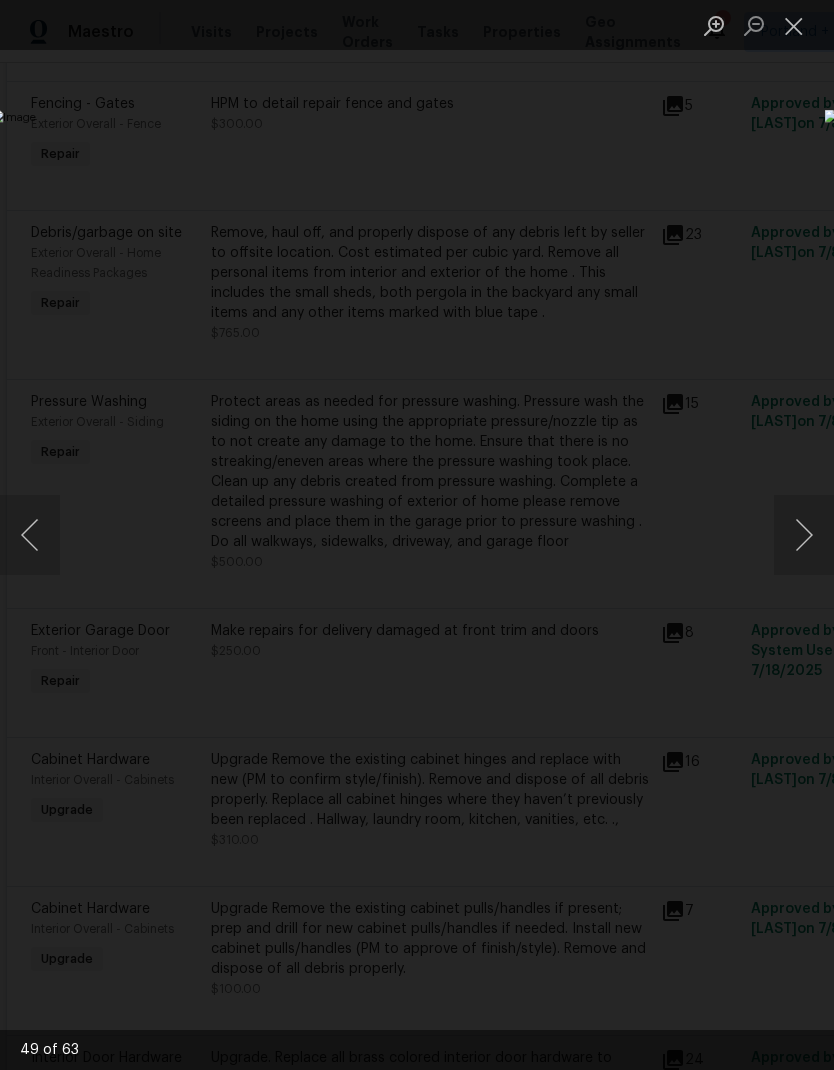 click at bounding box center (794, 25) 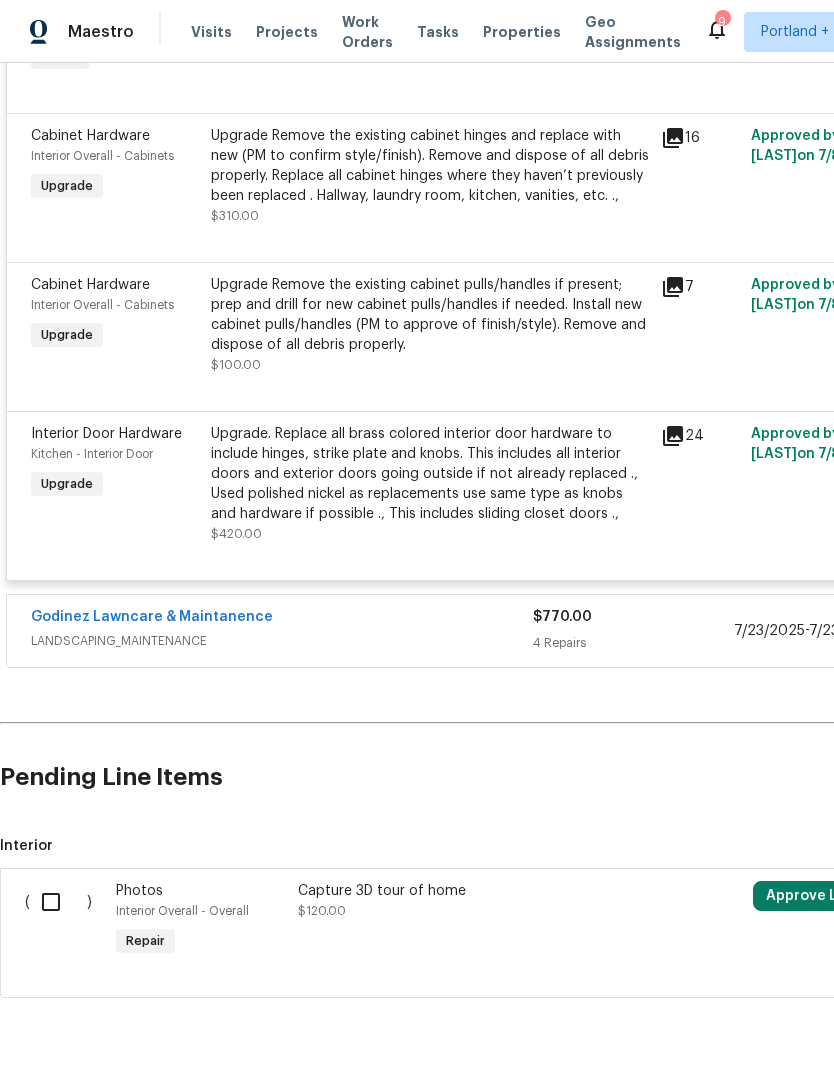 scroll, scrollTop: 5790, scrollLeft: 0, axis: vertical 